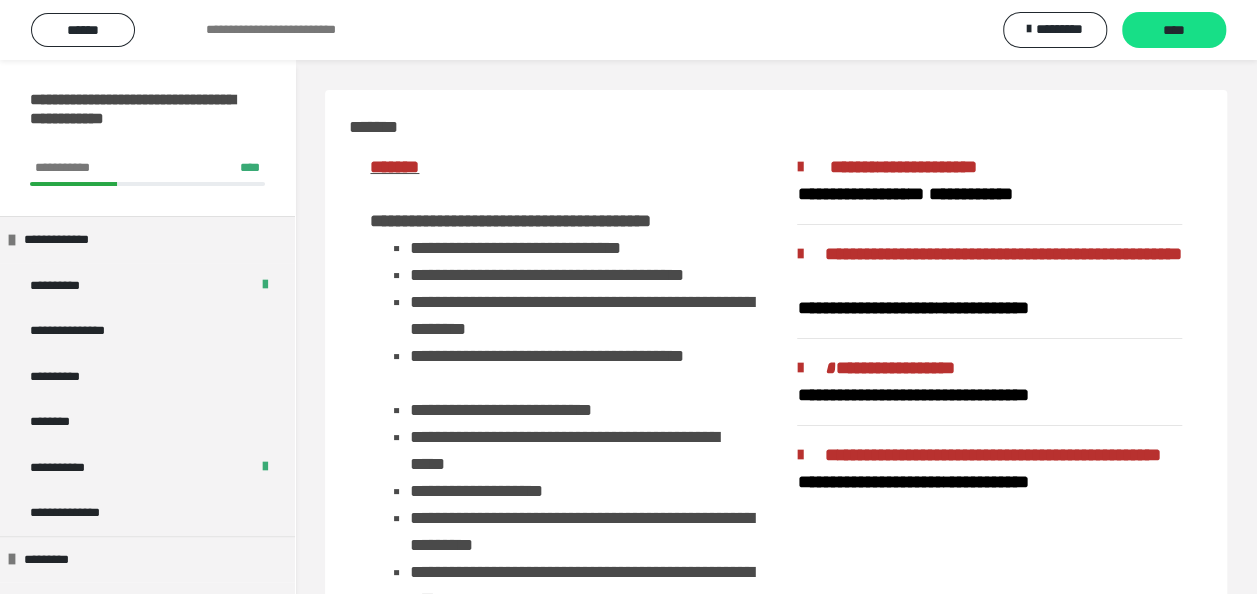 scroll, scrollTop: 2201, scrollLeft: 0, axis: vertical 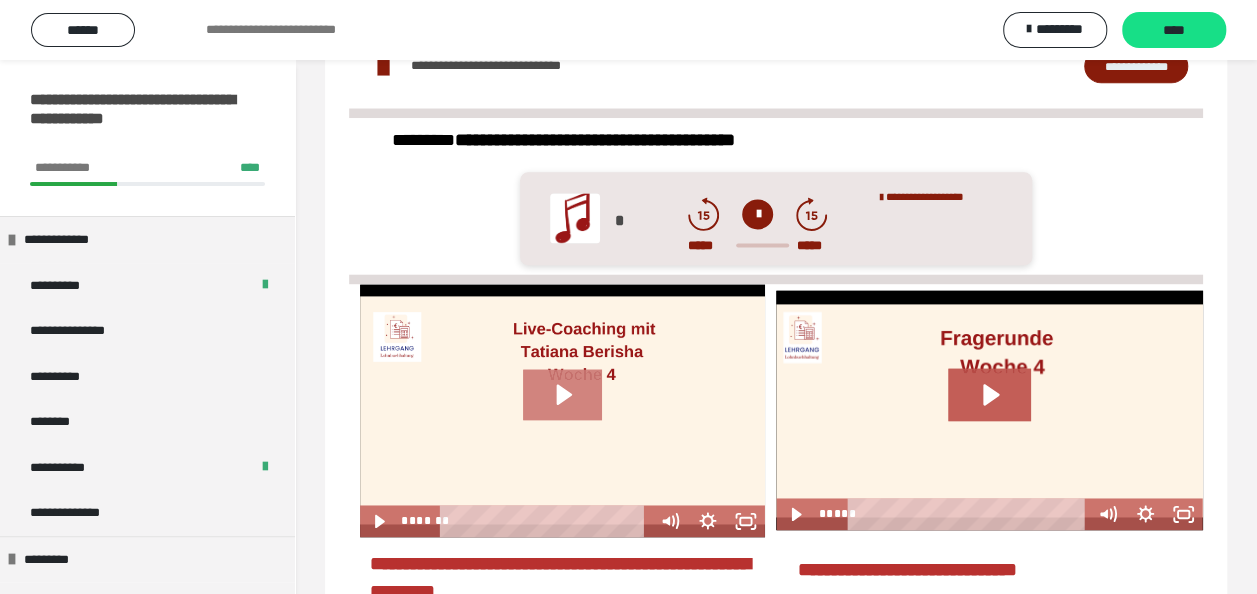 click 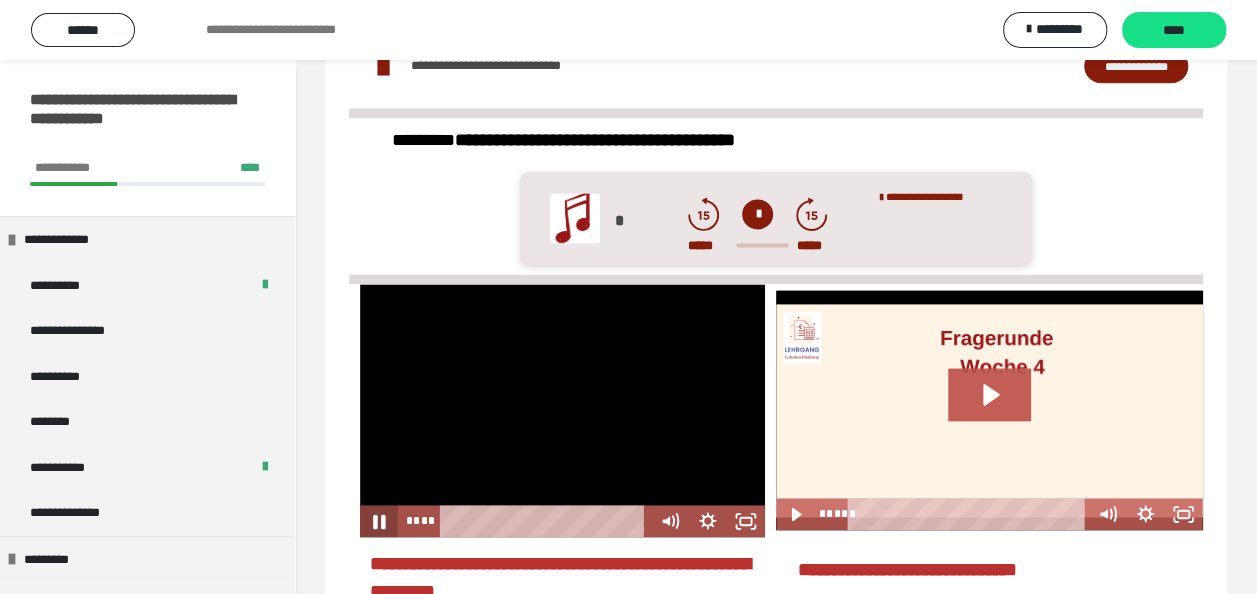click 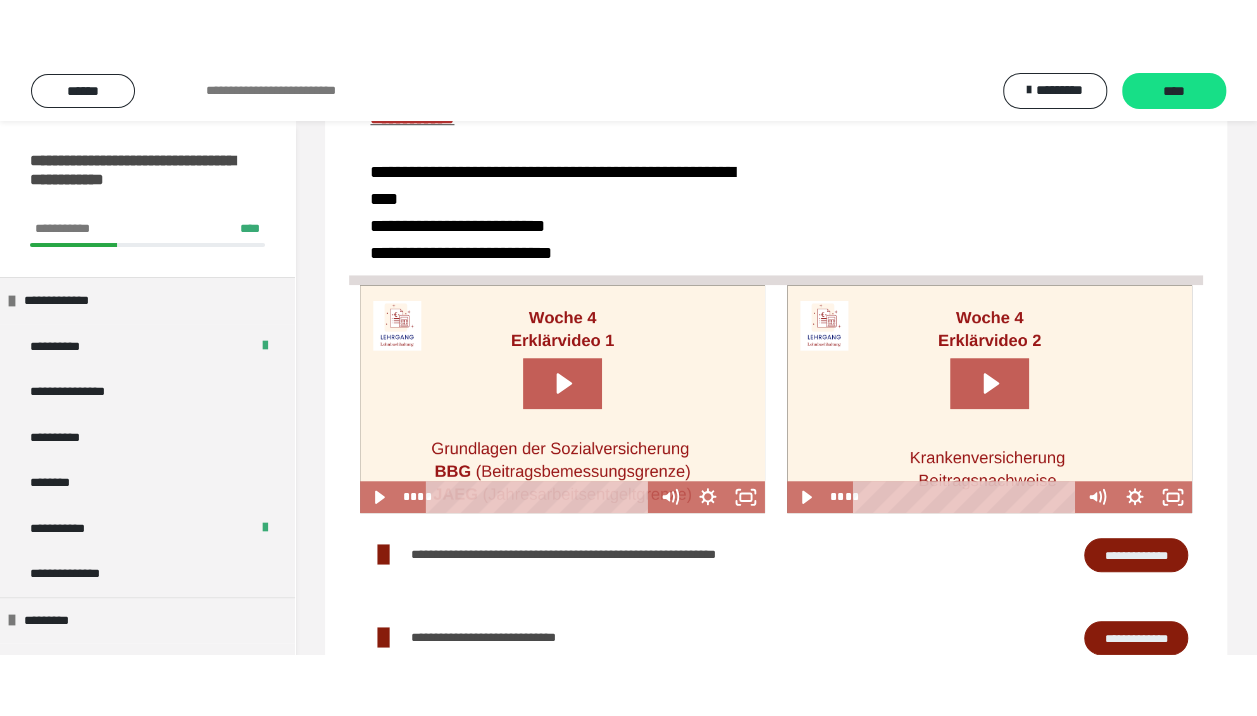 scroll, scrollTop: 633, scrollLeft: 0, axis: vertical 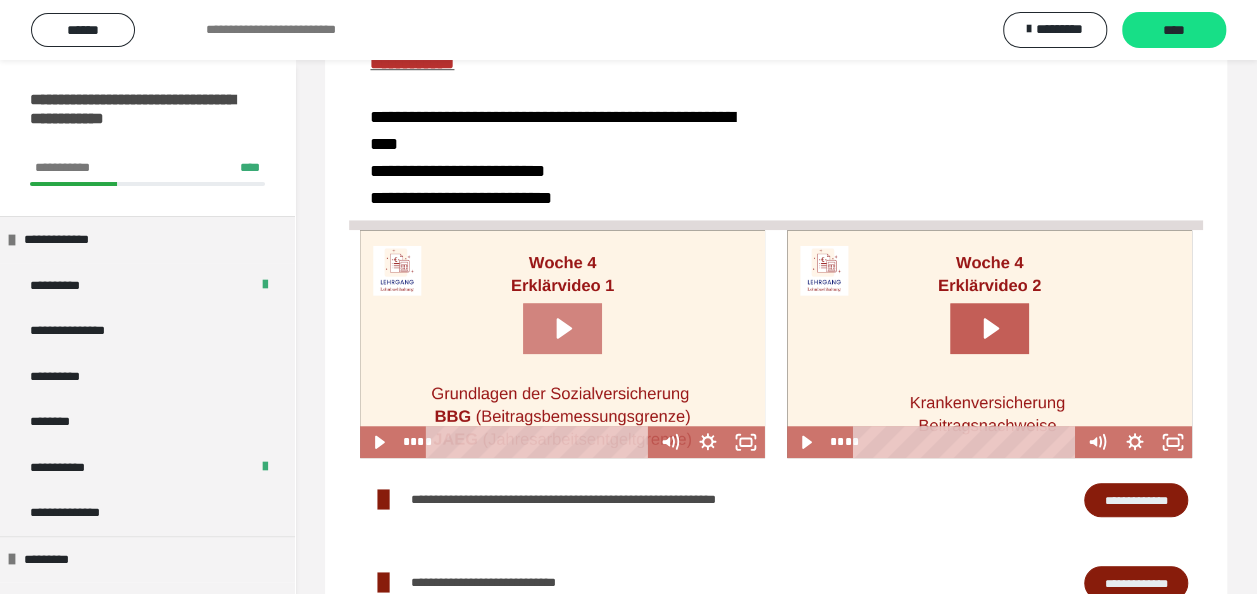 click 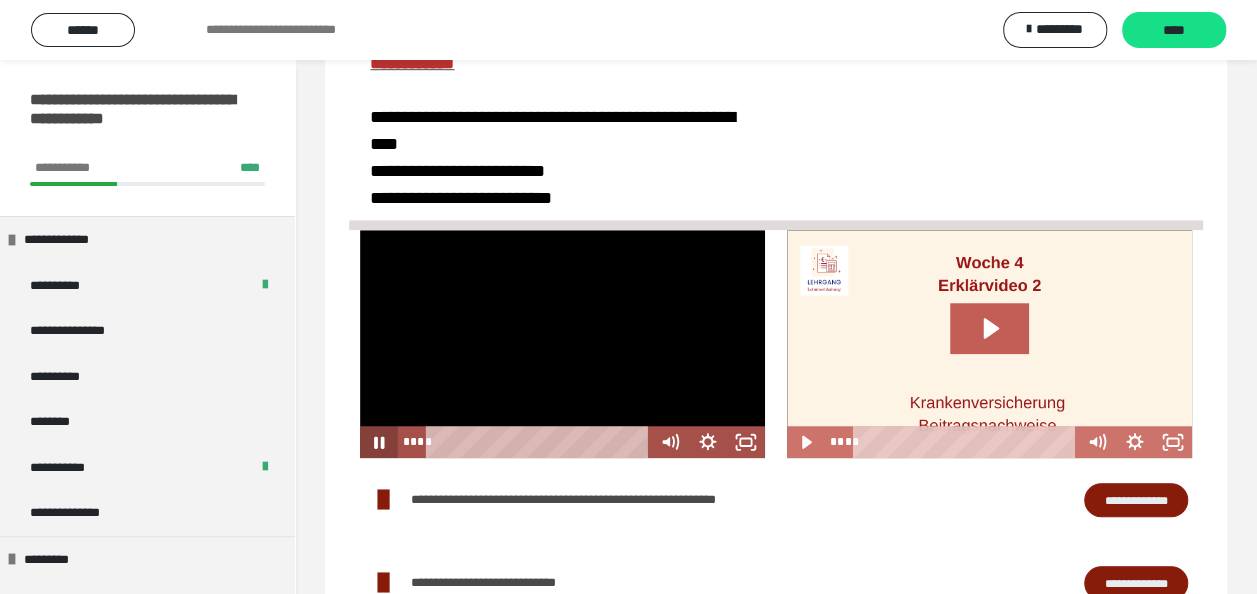click on "**** ****" at bounding box center [562, 442] 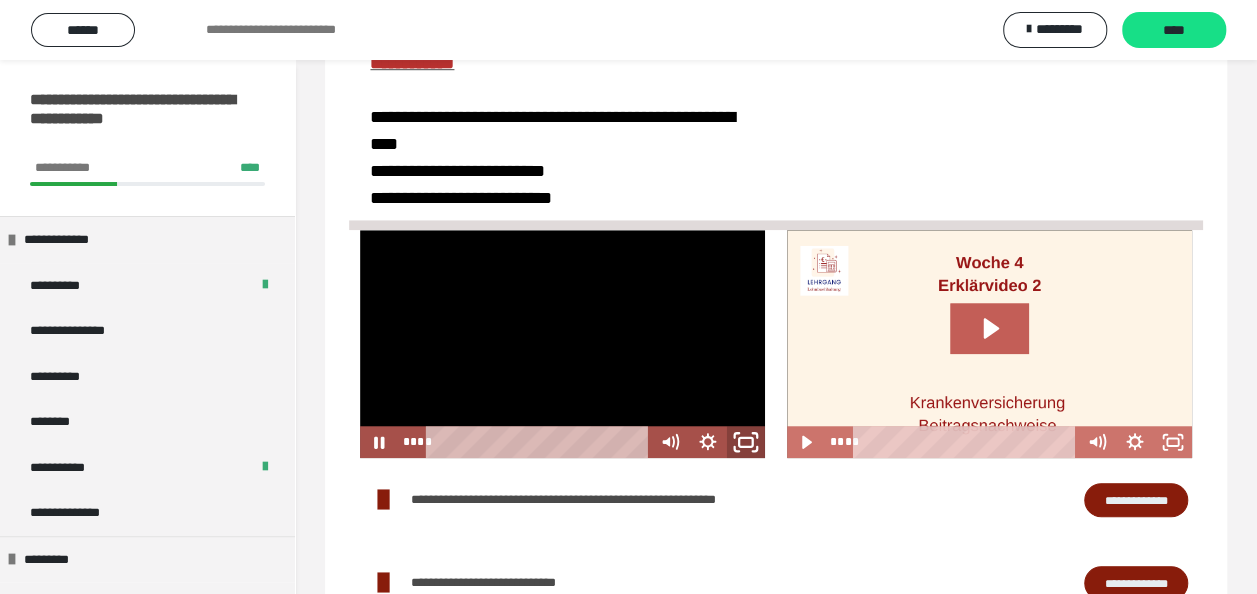 click 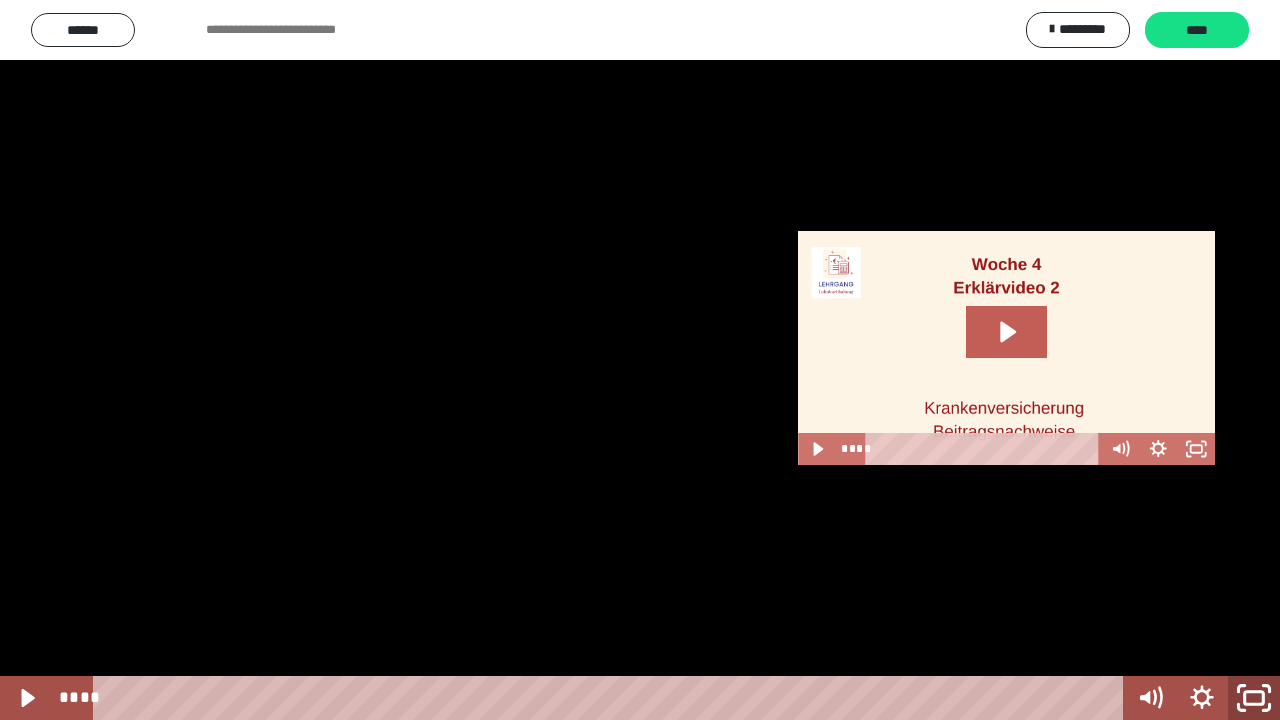 click 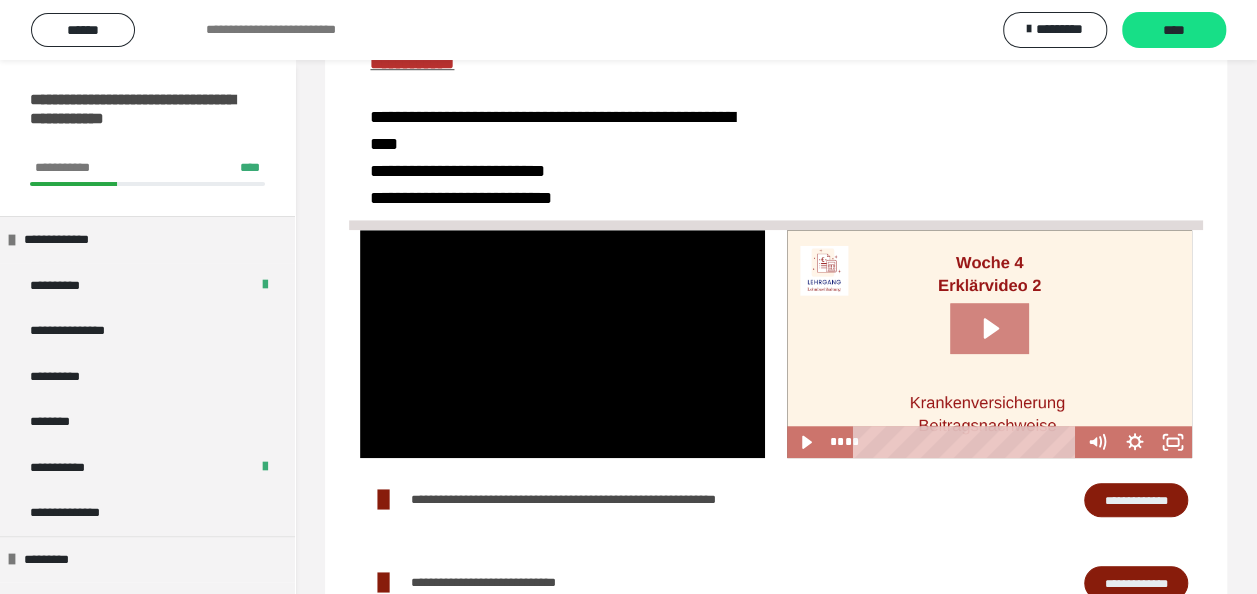 click 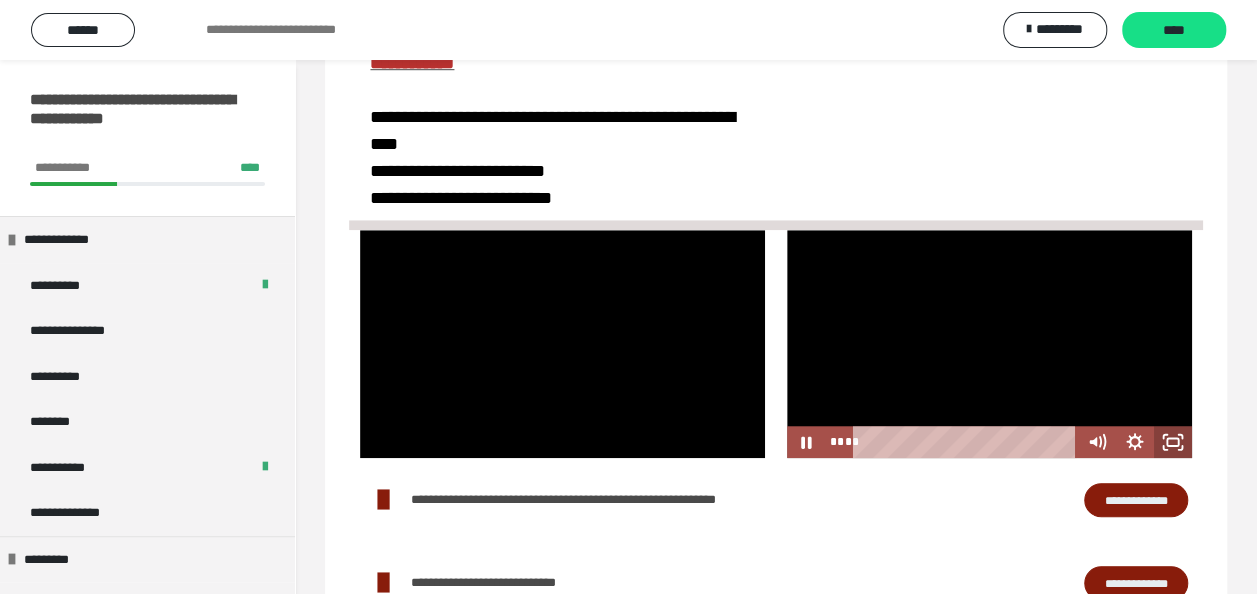 click 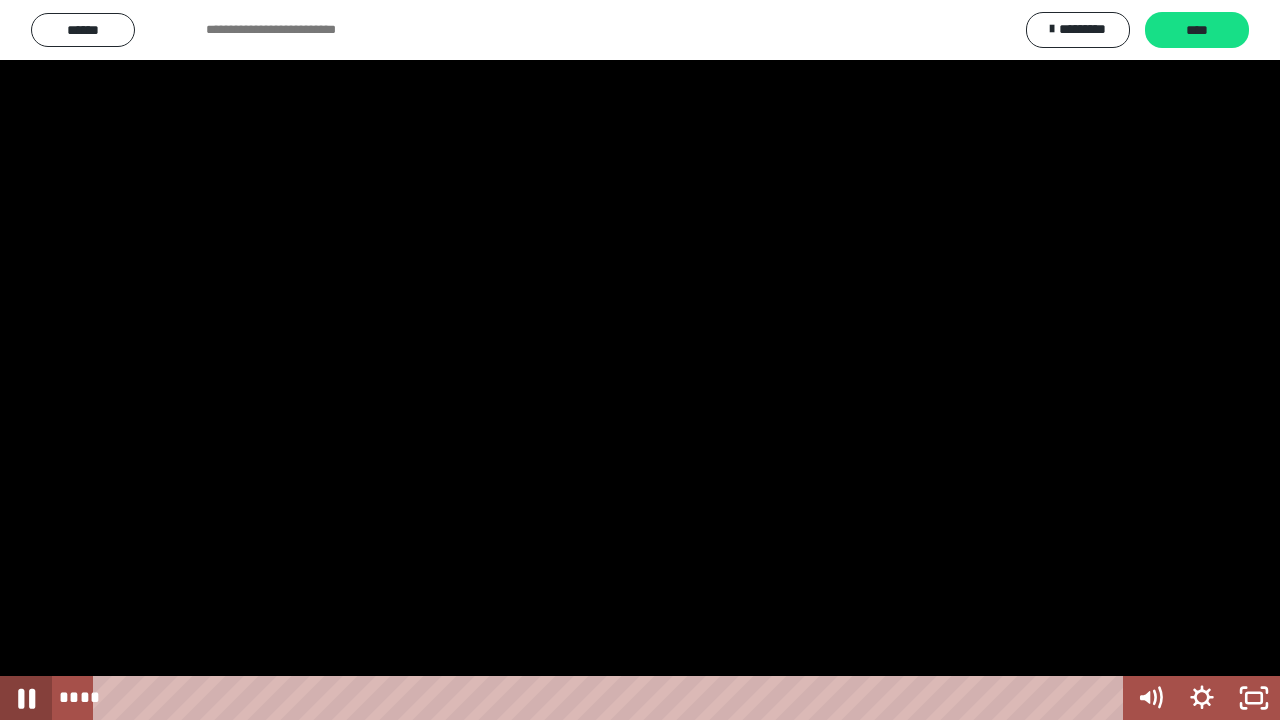 click 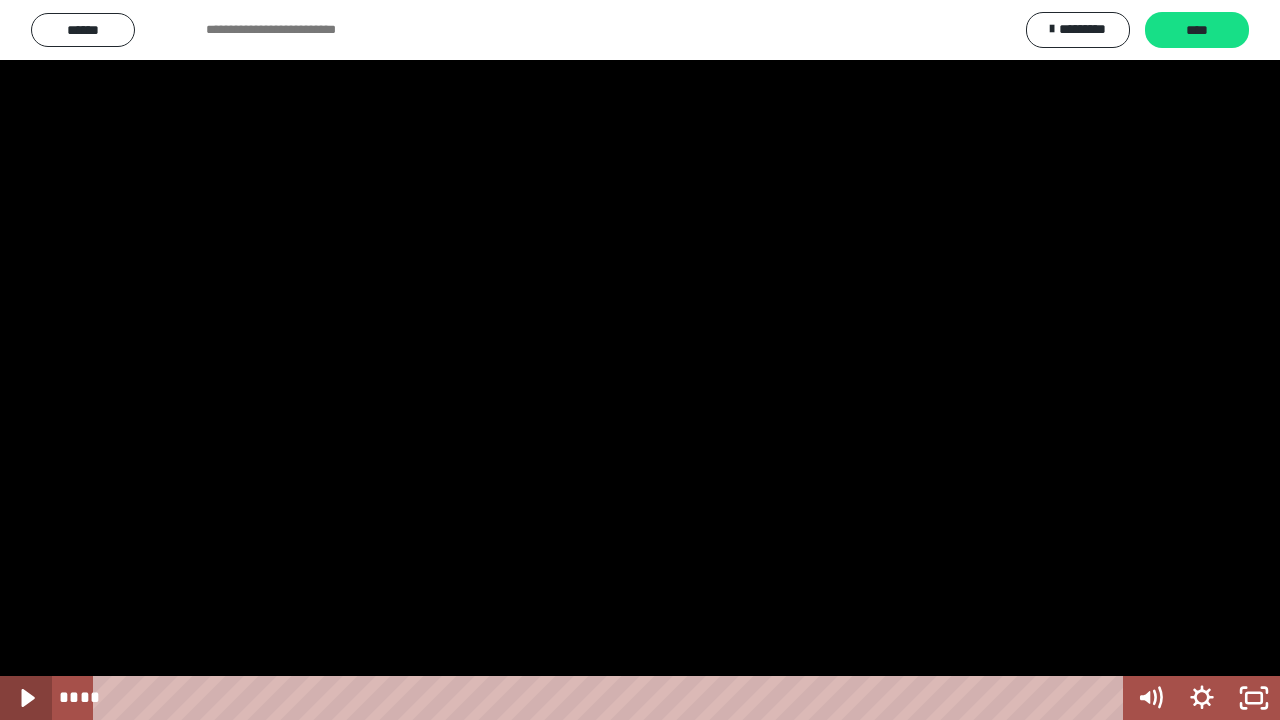 click at bounding box center [640, 360] 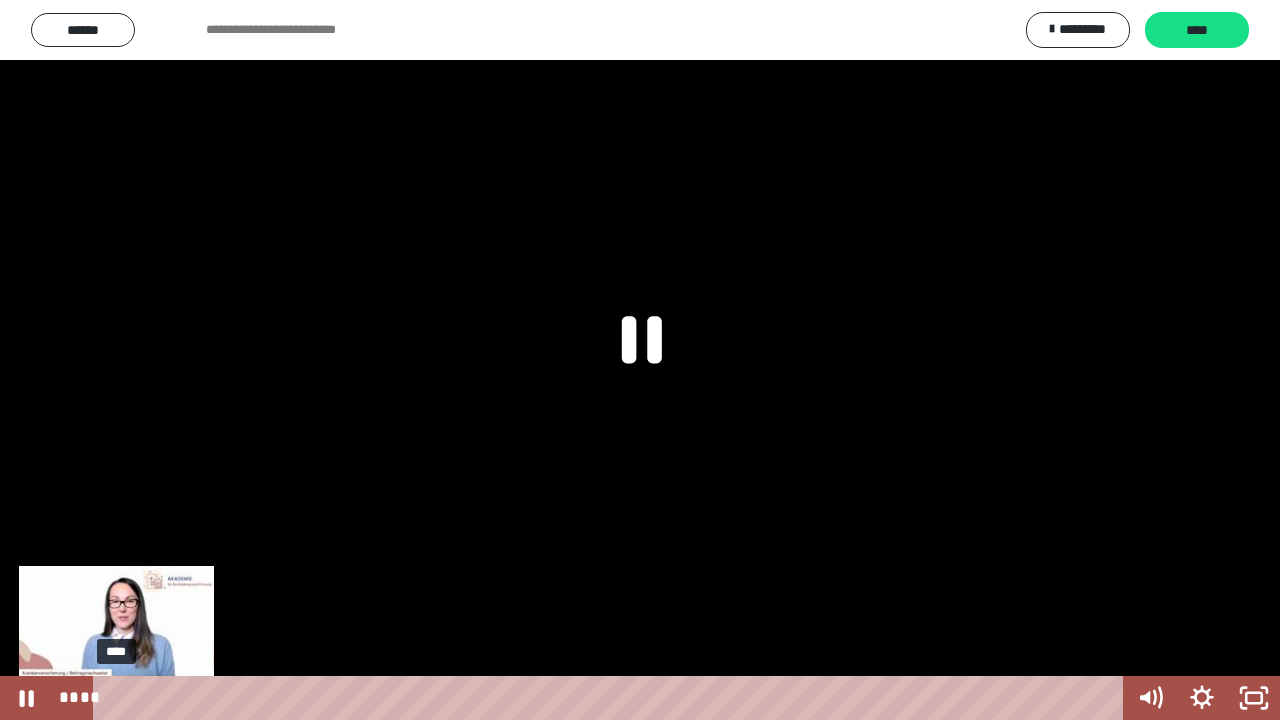 click on "****" at bounding box center [612, 698] 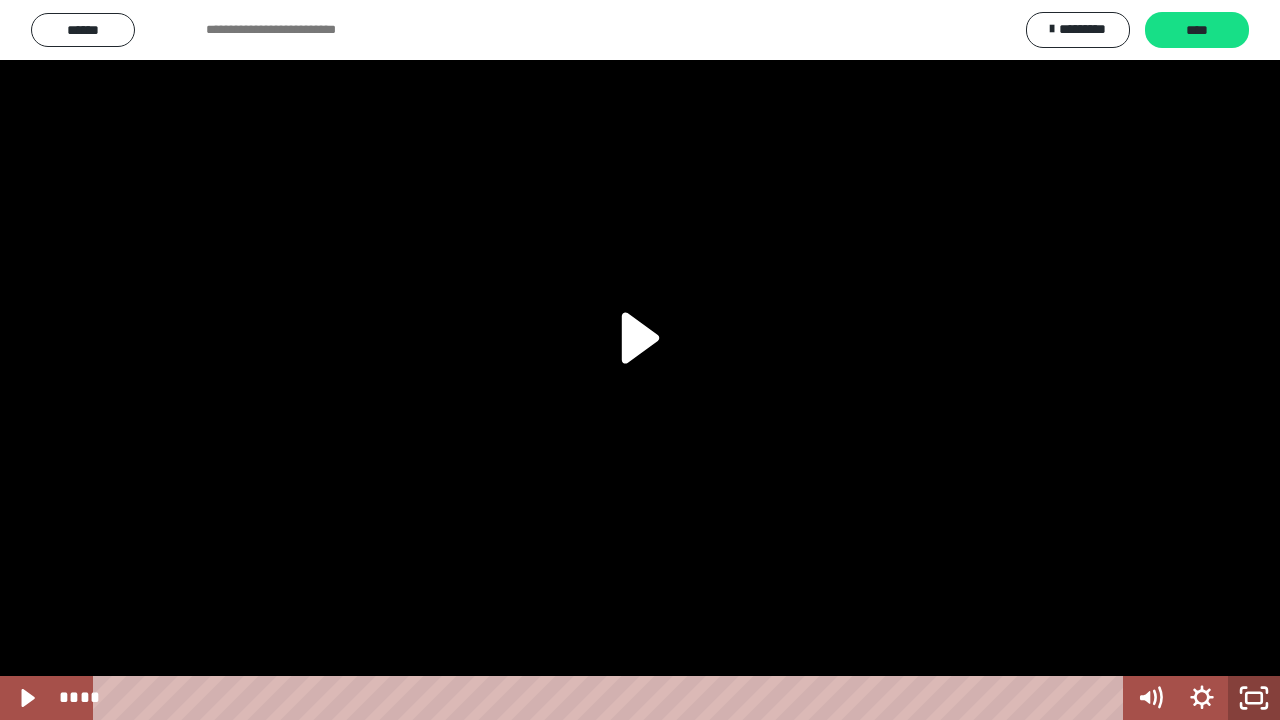 click 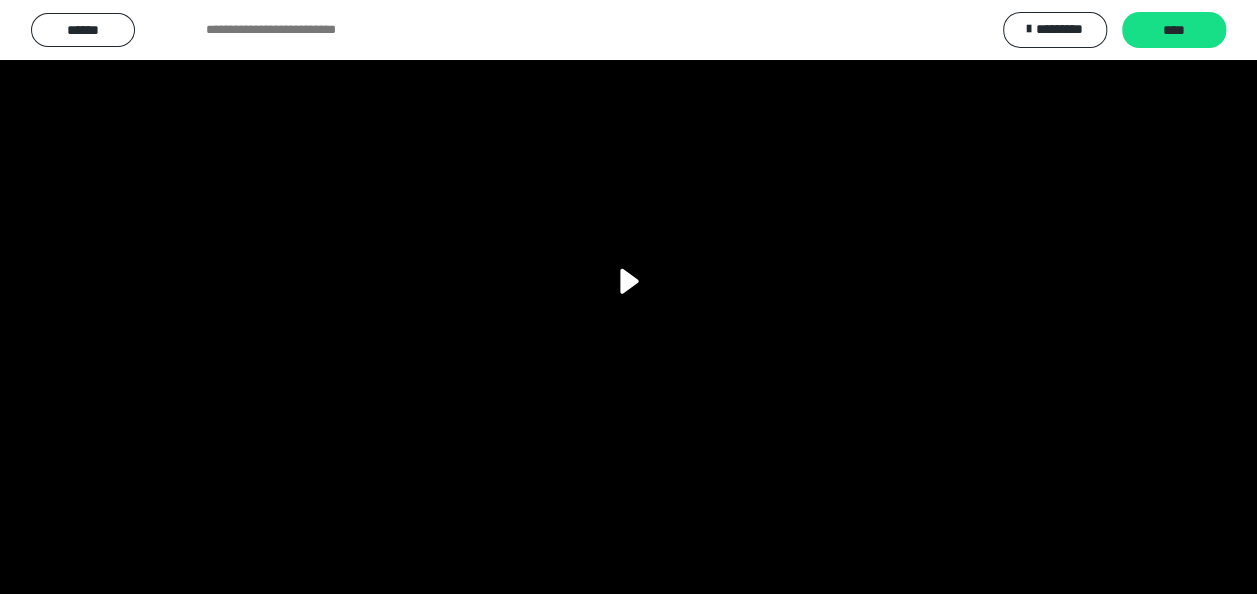 scroll, scrollTop: 0, scrollLeft: 0, axis: both 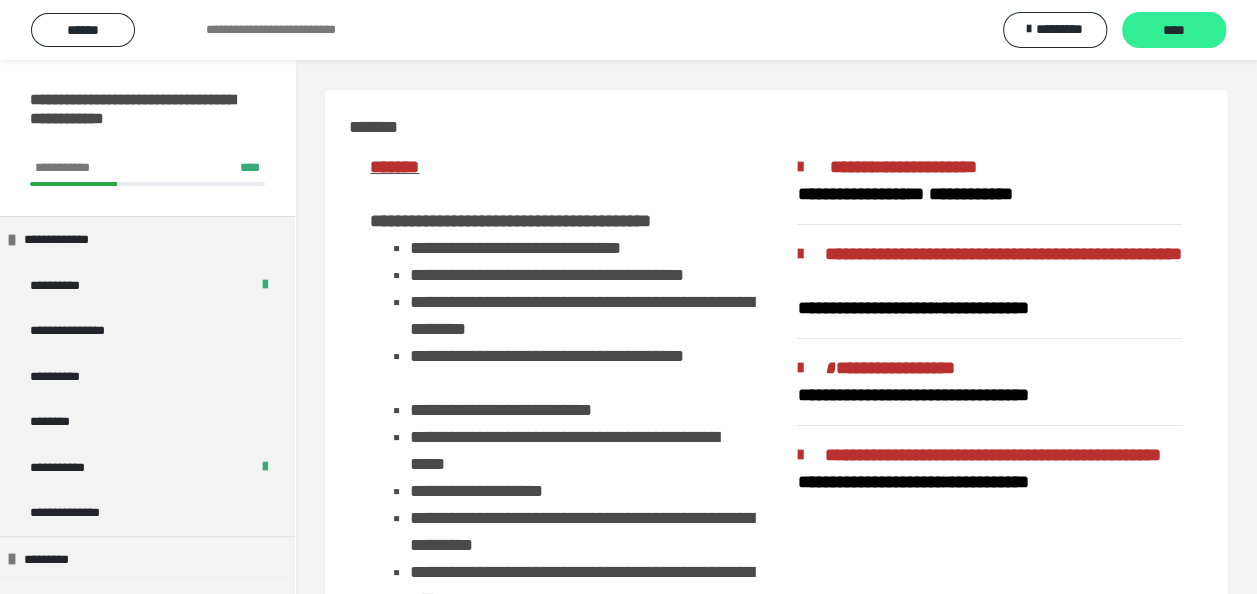 click on "****" at bounding box center [1174, 31] 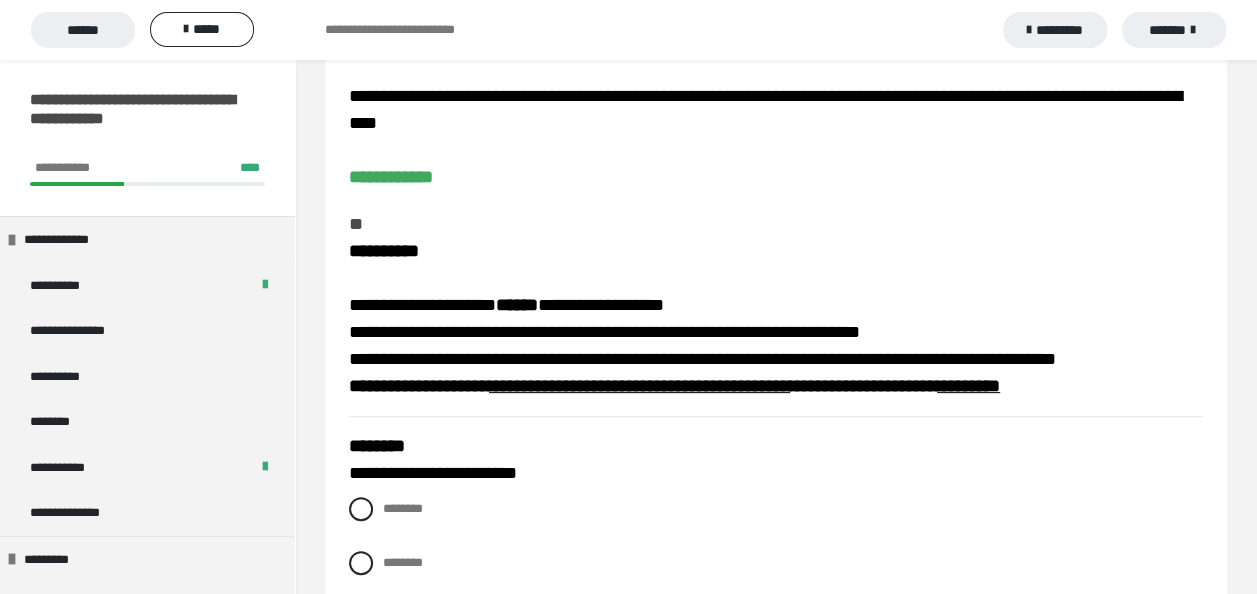 scroll, scrollTop: 100, scrollLeft: 0, axis: vertical 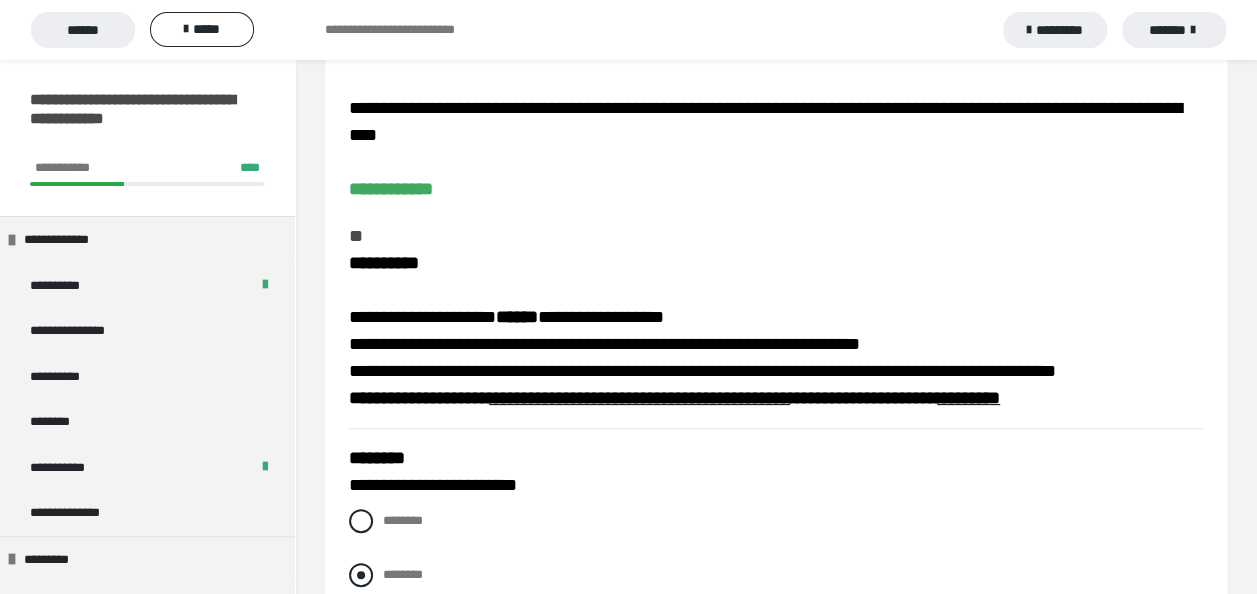 click at bounding box center (361, 575) 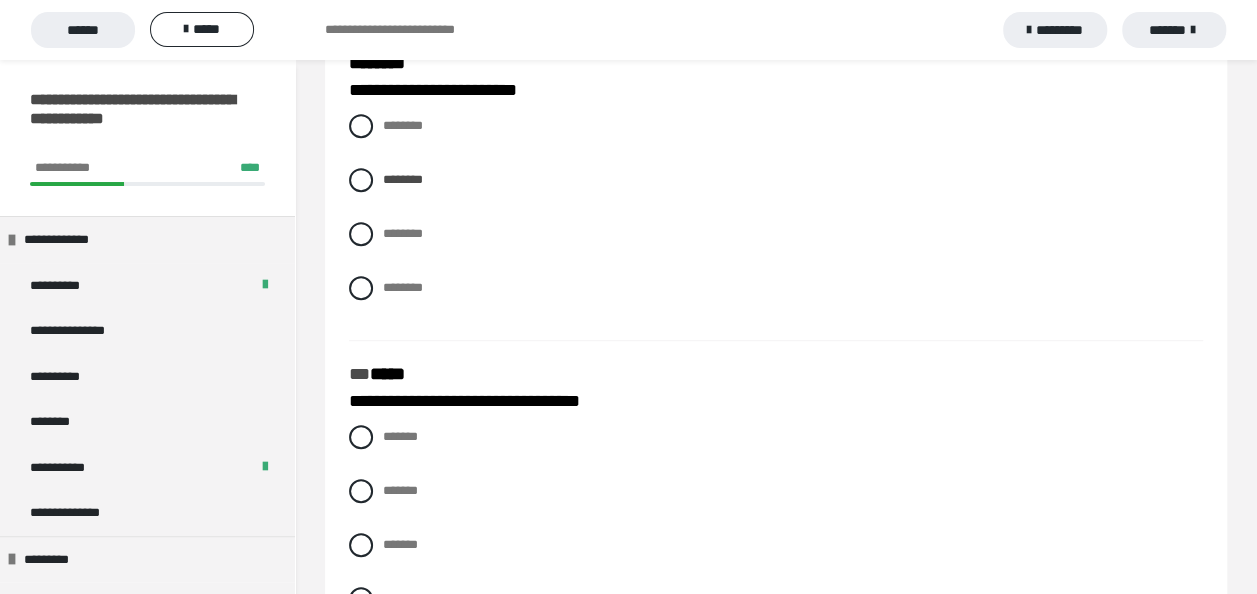 scroll, scrollTop: 600, scrollLeft: 0, axis: vertical 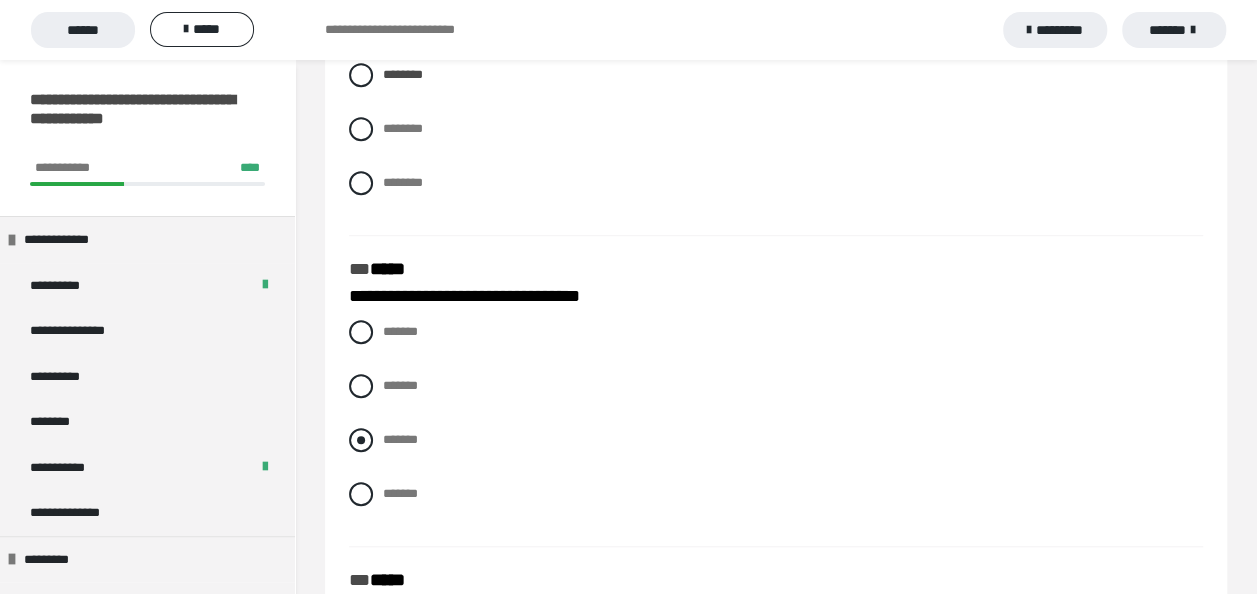 click at bounding box center [361, 440] 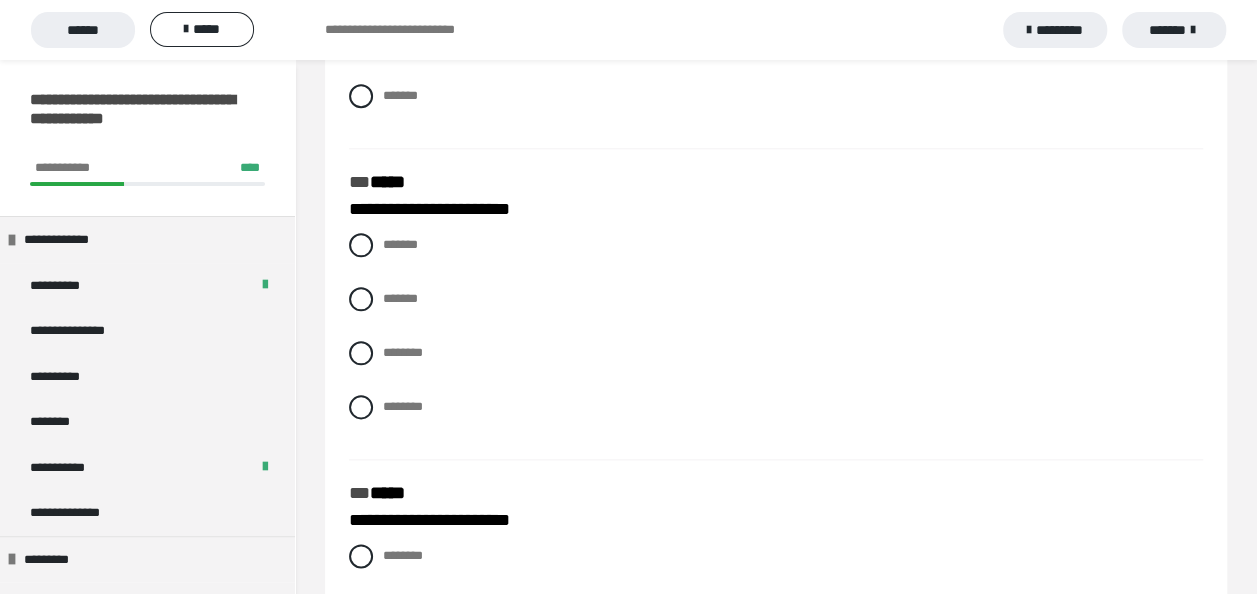 scroll, scrollTop: 1000, scrollLeft: 0, axis: vertical 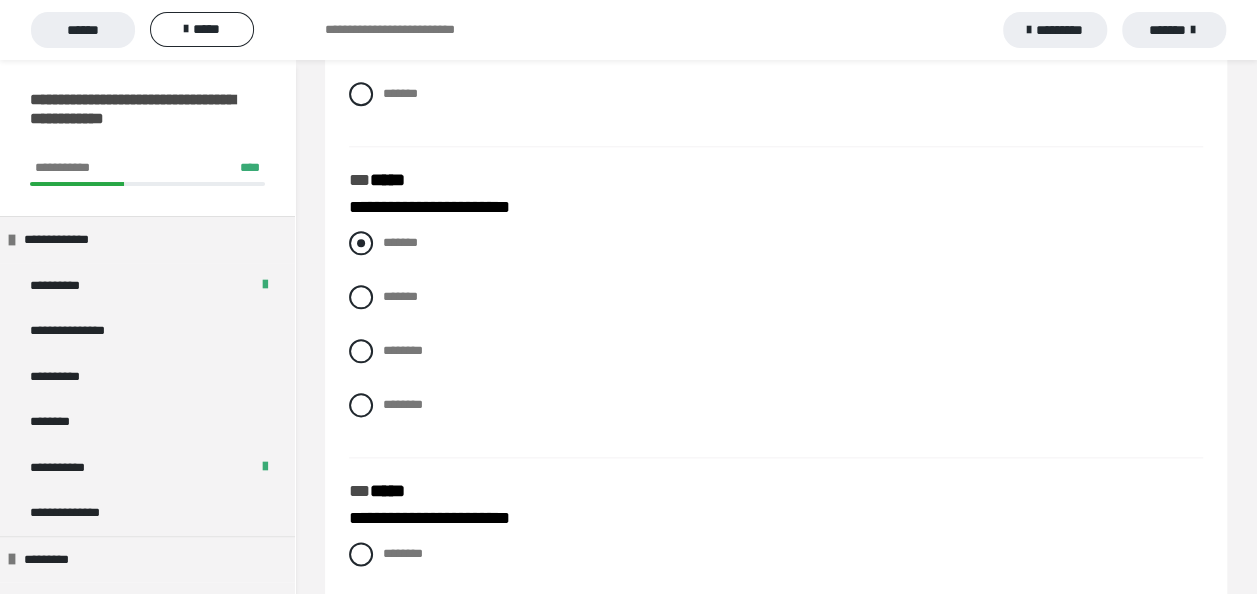 click at bounding box center [361, 243] 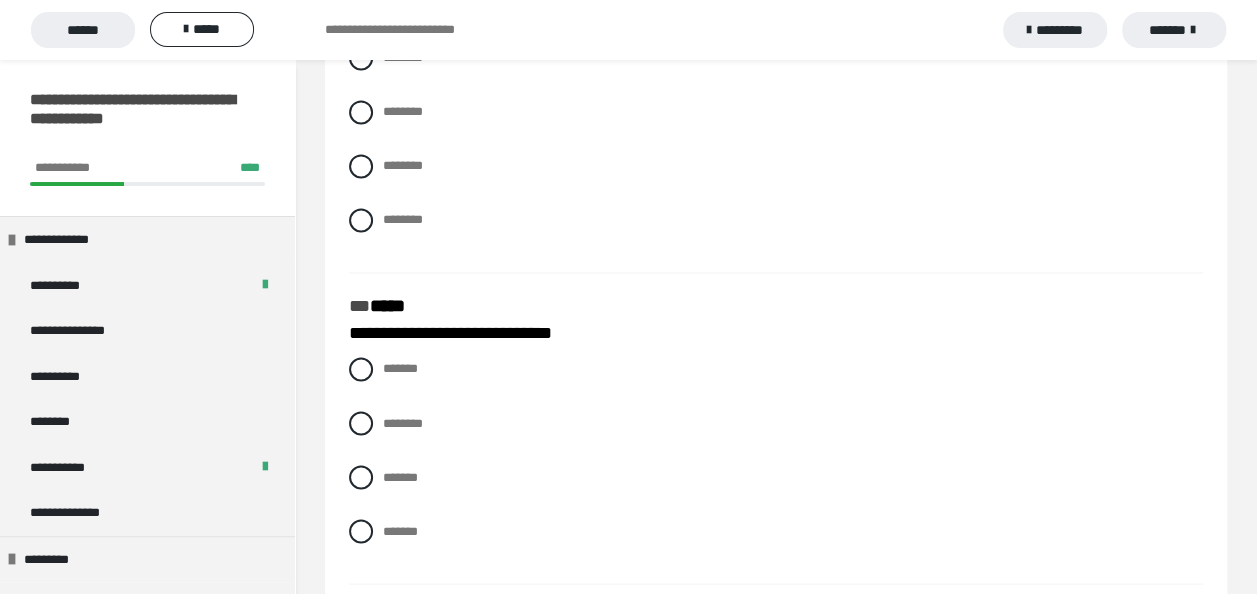 scroll, scrollTop: 1400, scrollLeft: 0, axis: vertical 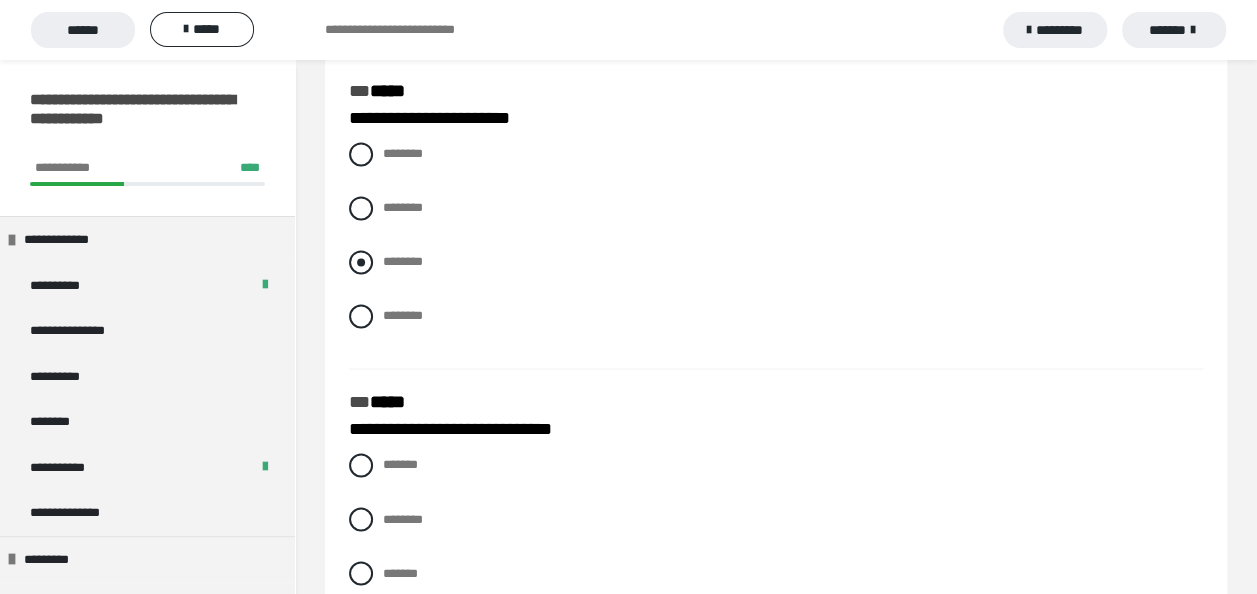 click at bounding box center (361, 262) 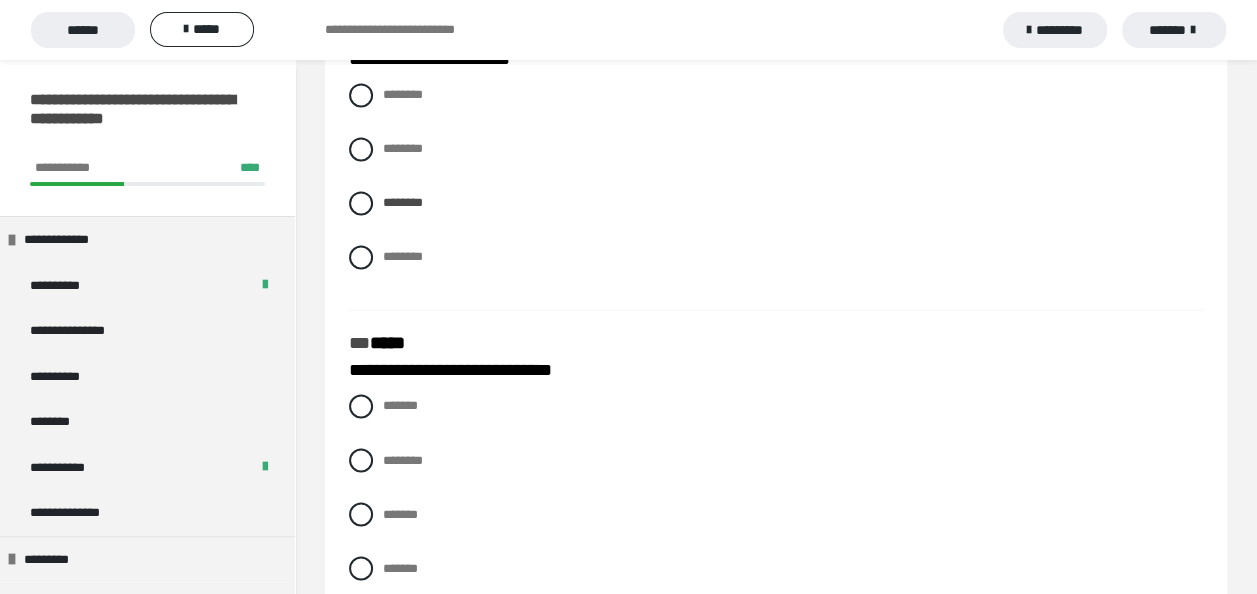scroll, scrollTop: 1492, scrollLeft: 0, axis: vertical 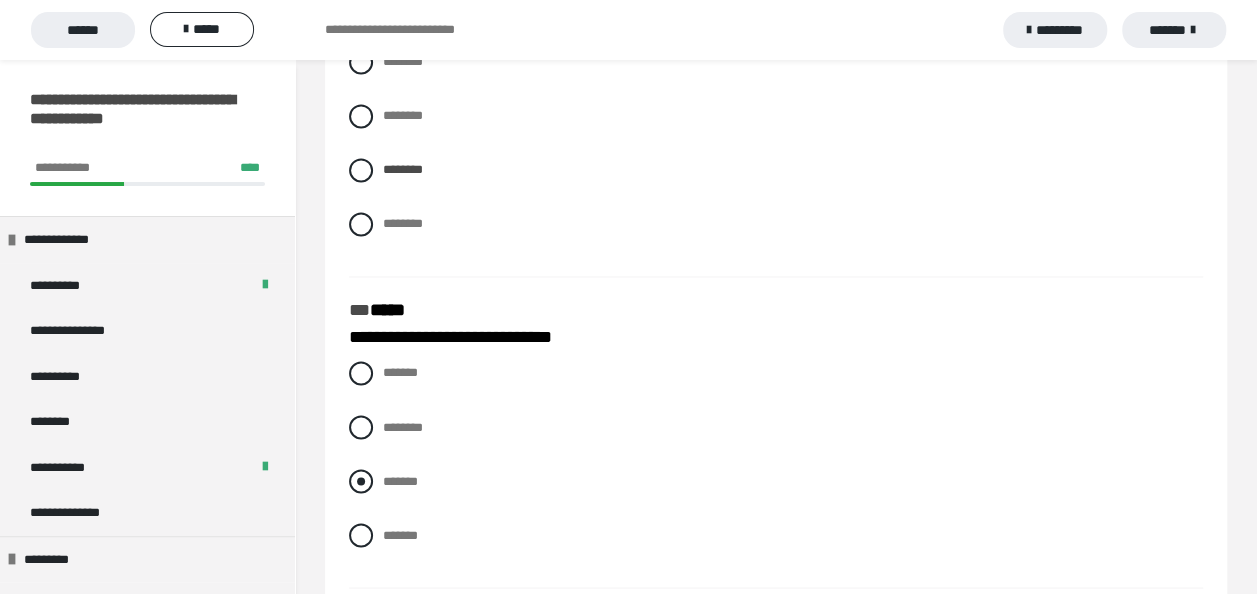 click at bounding box center (361, 481) 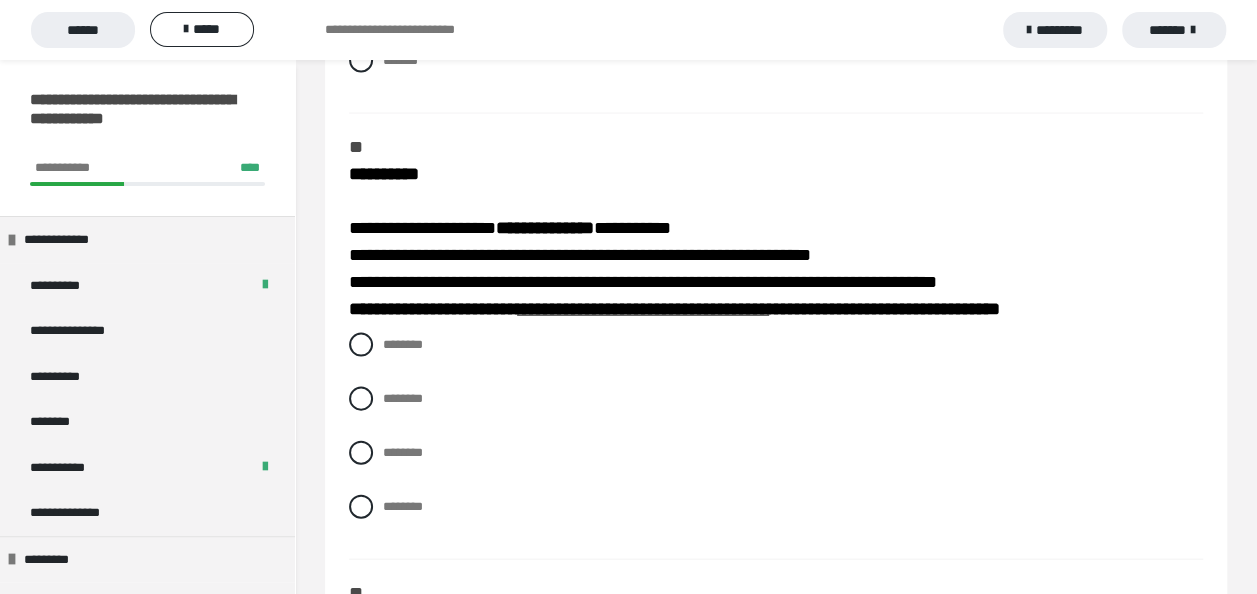 scroll, scrollTop: 1992, scrollLeft: 0, axis: vertical 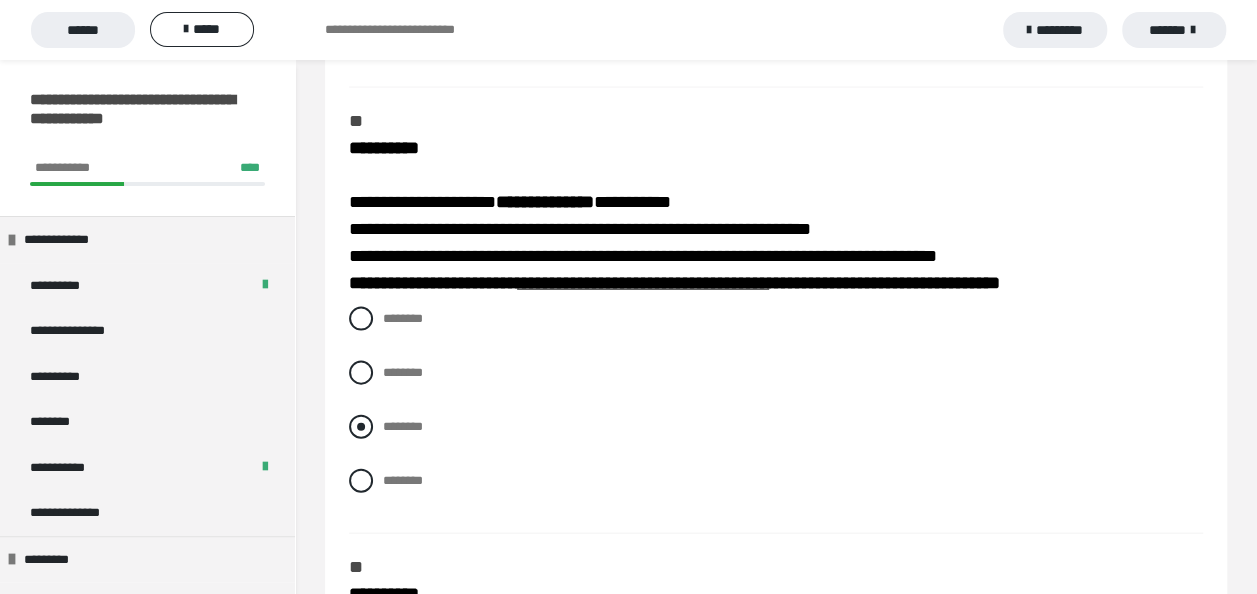 click at bounding box center [361, 427] 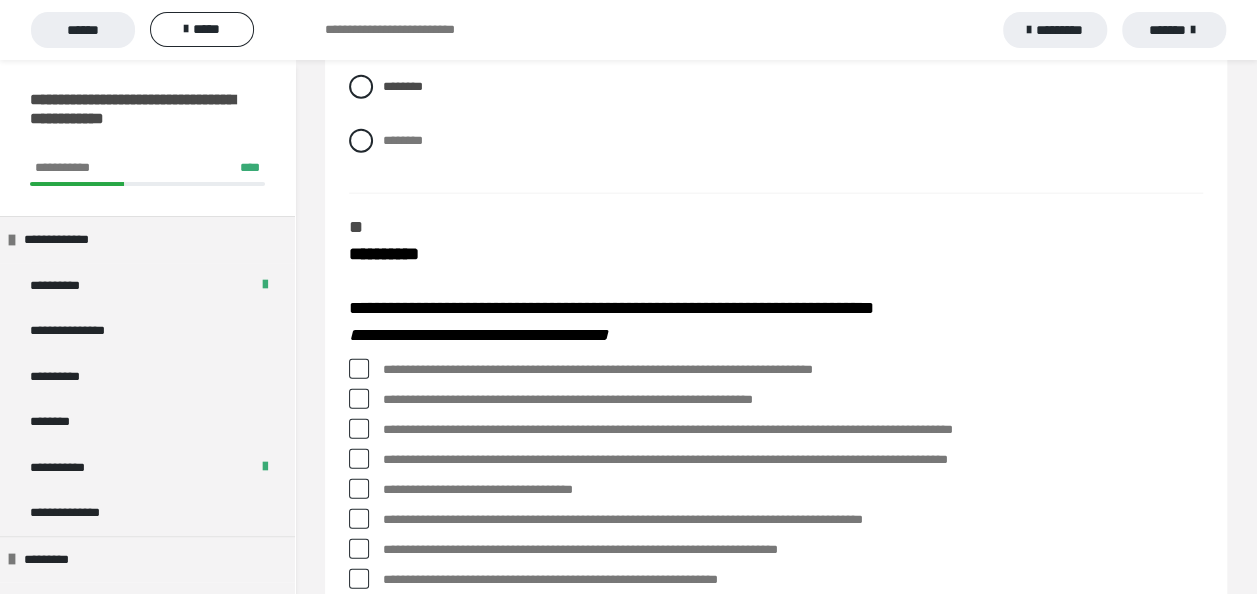 scroll, scrollTop: 2392, scrollLeft: 0, axis: vertical 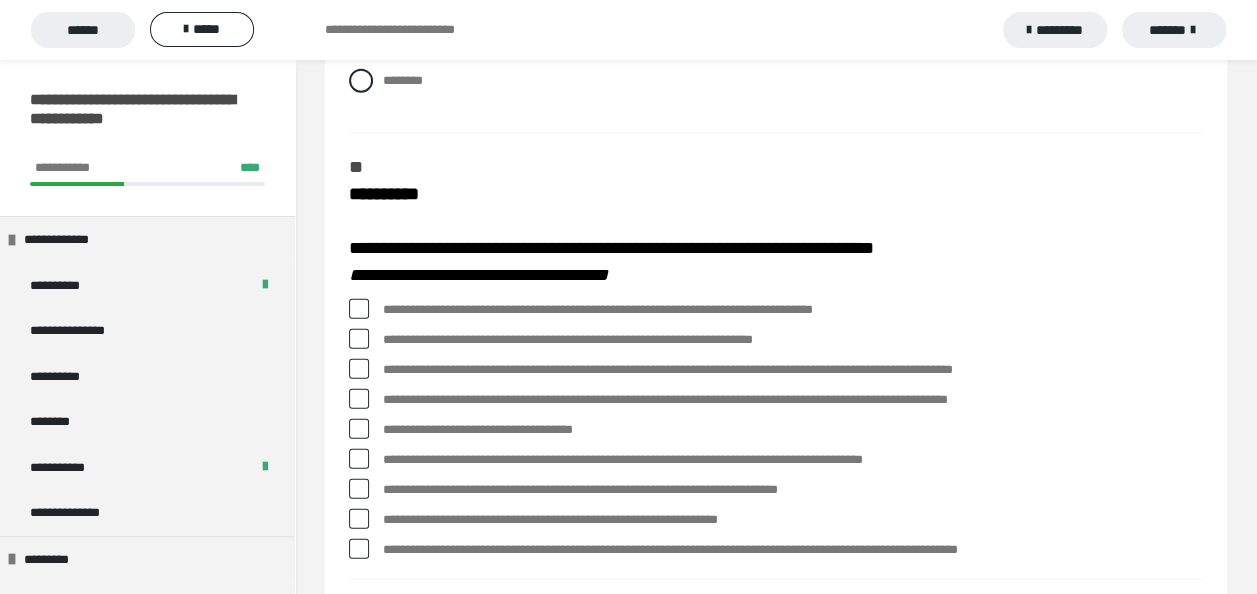 click on "**********" at bounding box center [776, -818] 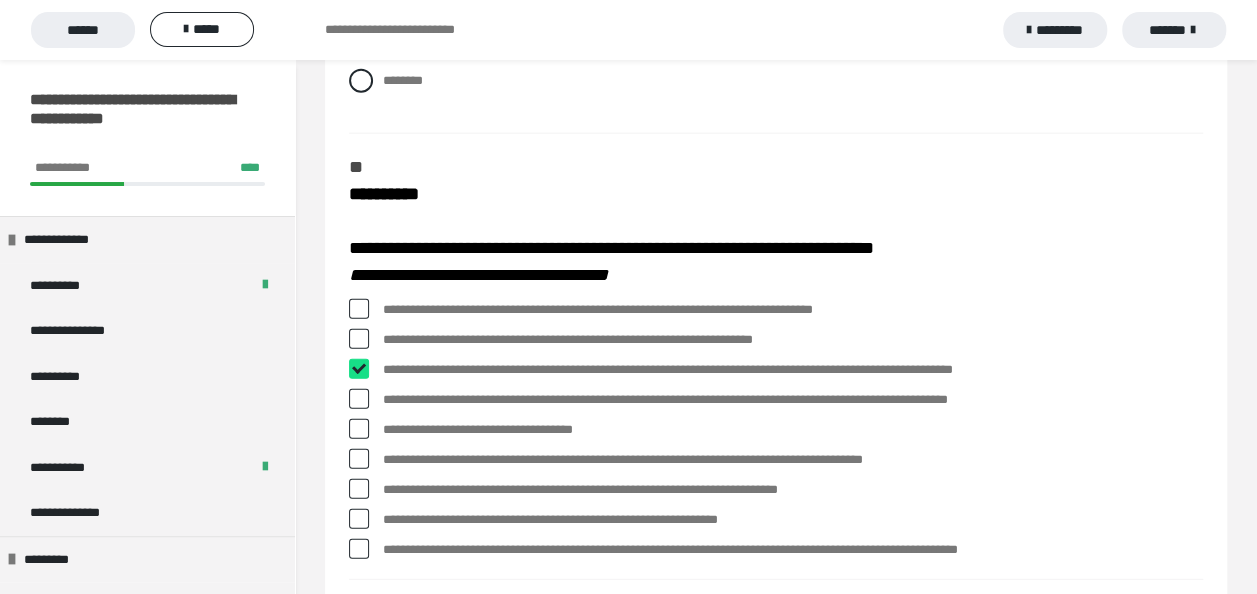 checkbox on "****" 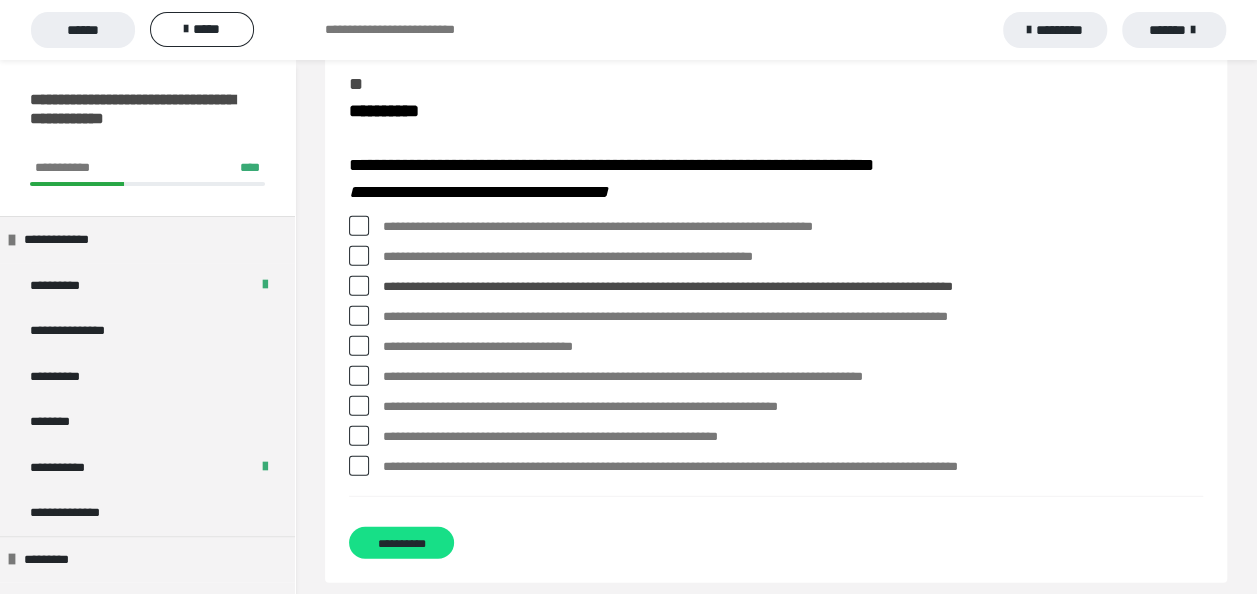 scroll, scrollTop: 2492, scrollLeft: 0, axis: vertical 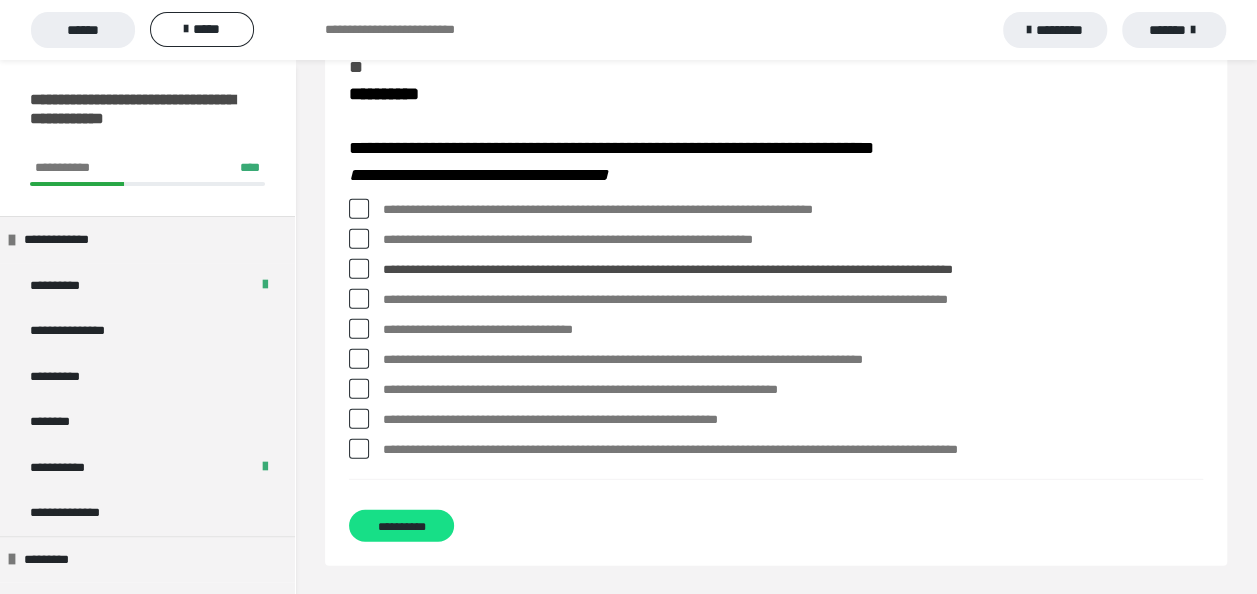 click on "**********" at bounding box center (776, -918) 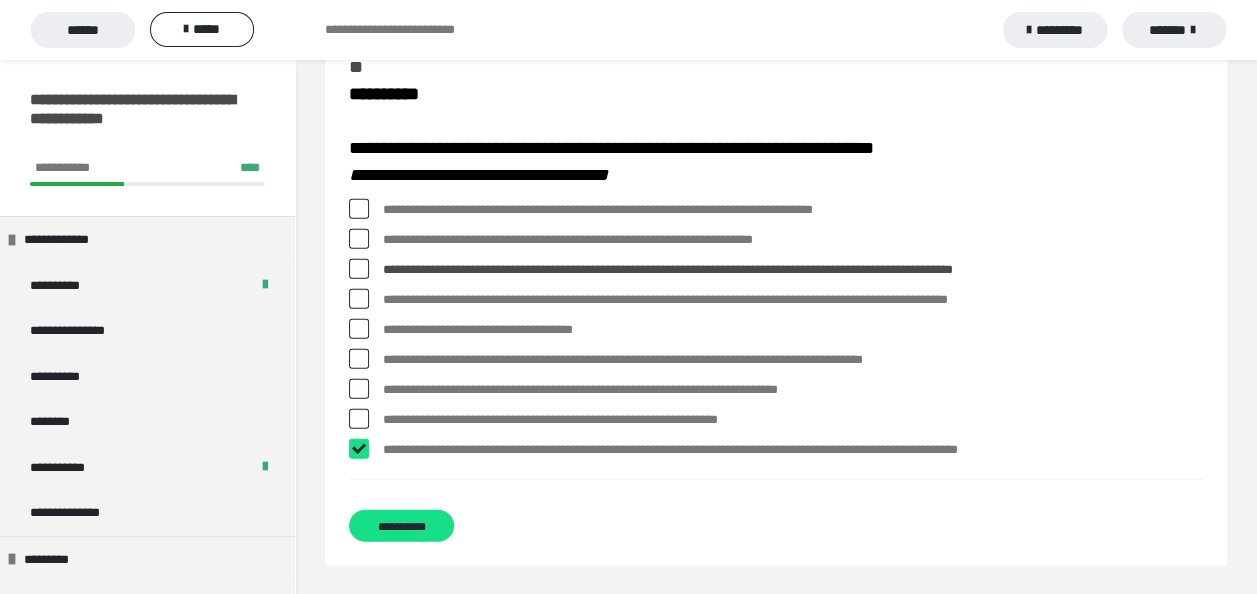 checkbox on "****" 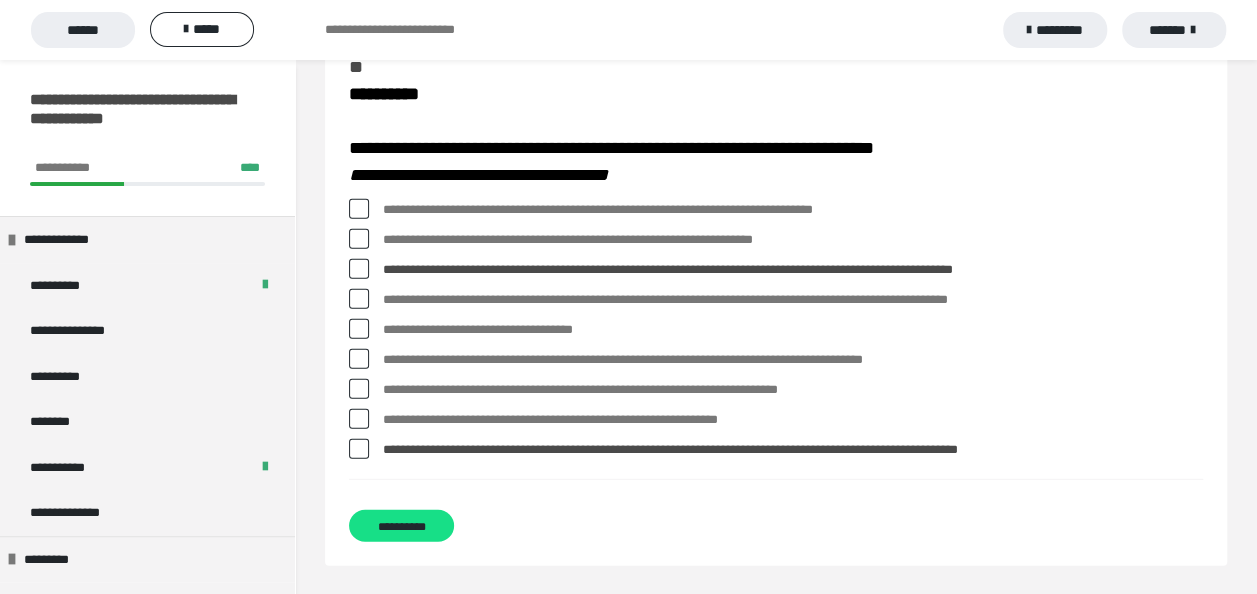 click at bounding box center [359, 209] 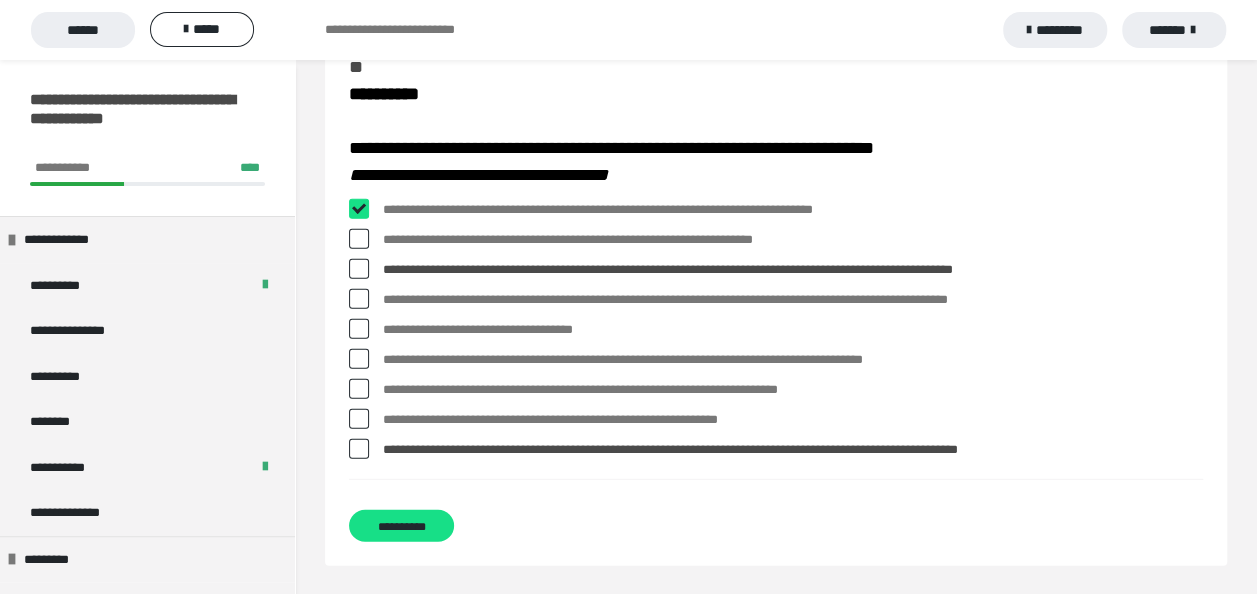 checkbox on "****" 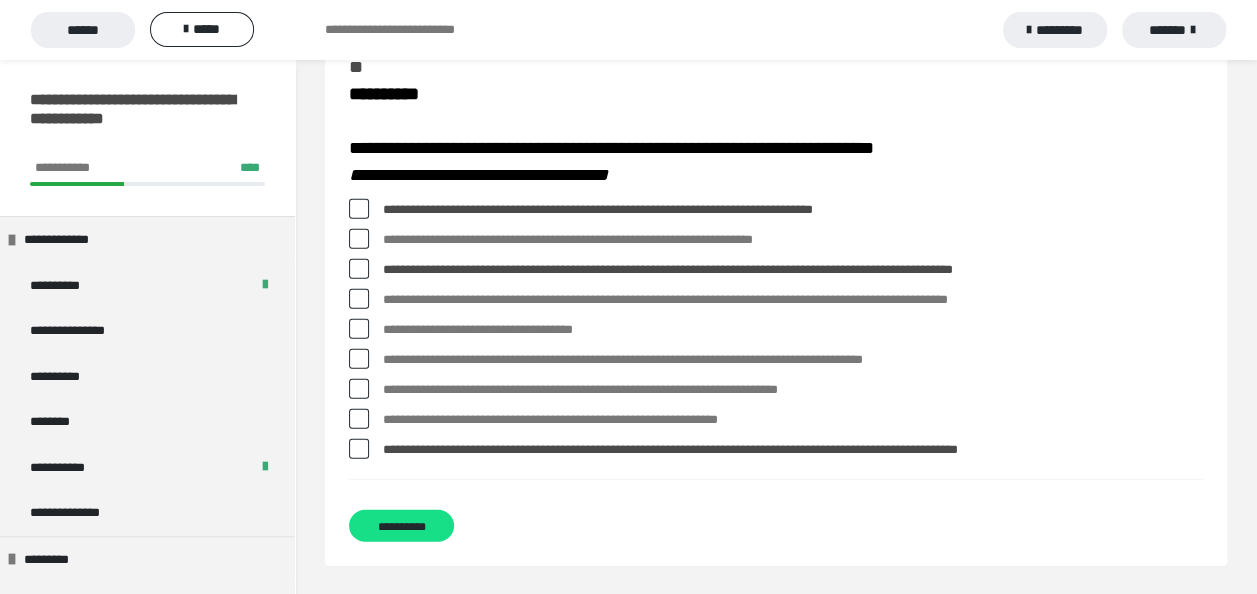 click at bounding box center [359, 239] 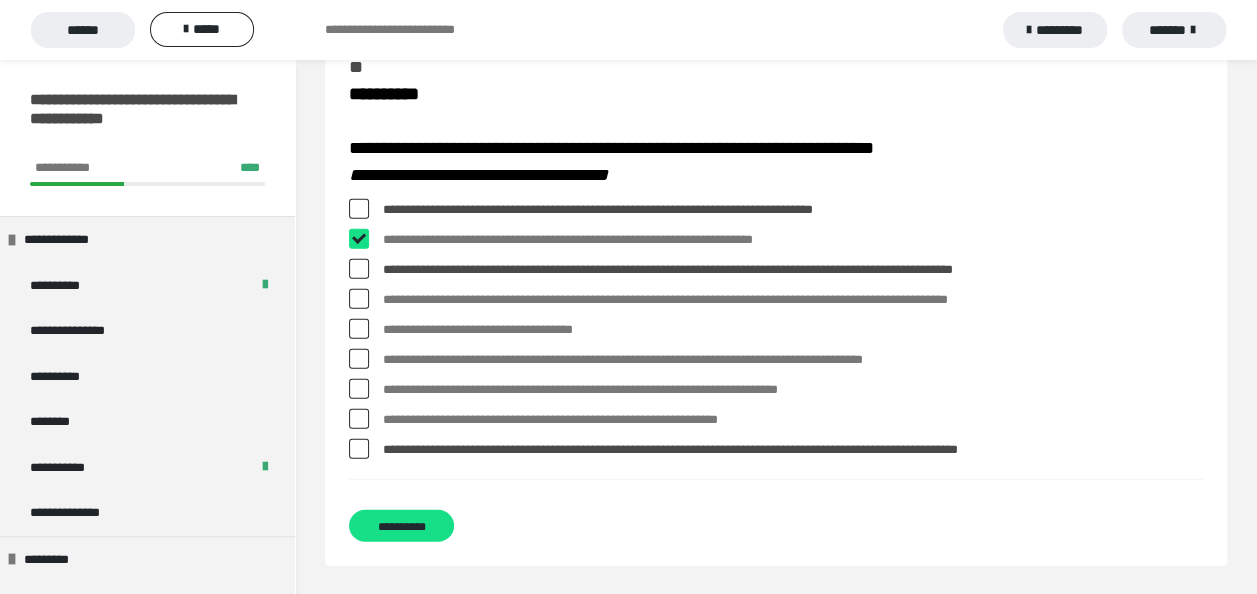 checkbox on "****" 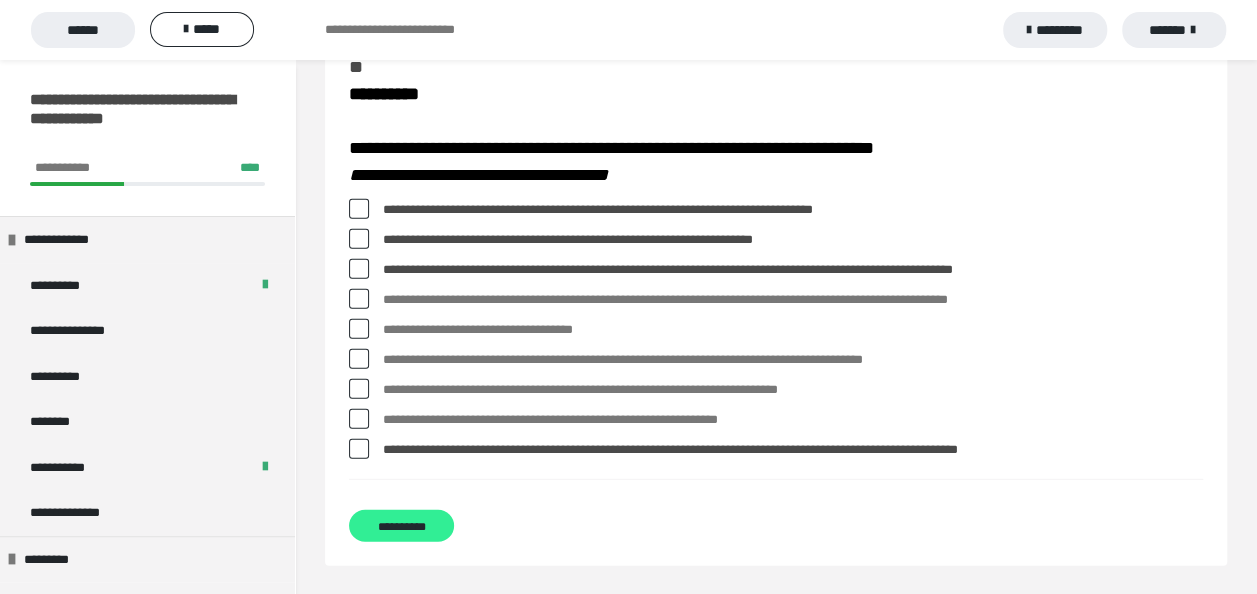 click on "**********" at bounding box center [401, 526] 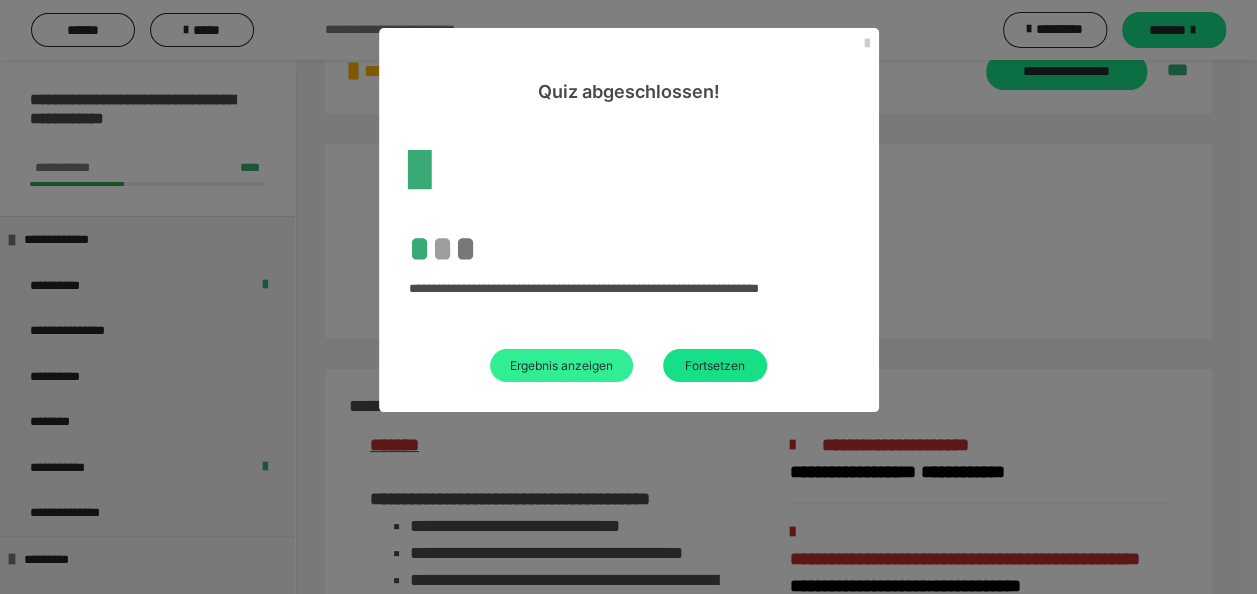 scroll, scrollTop: 2158, scrollLeft: 0, axis: vertical 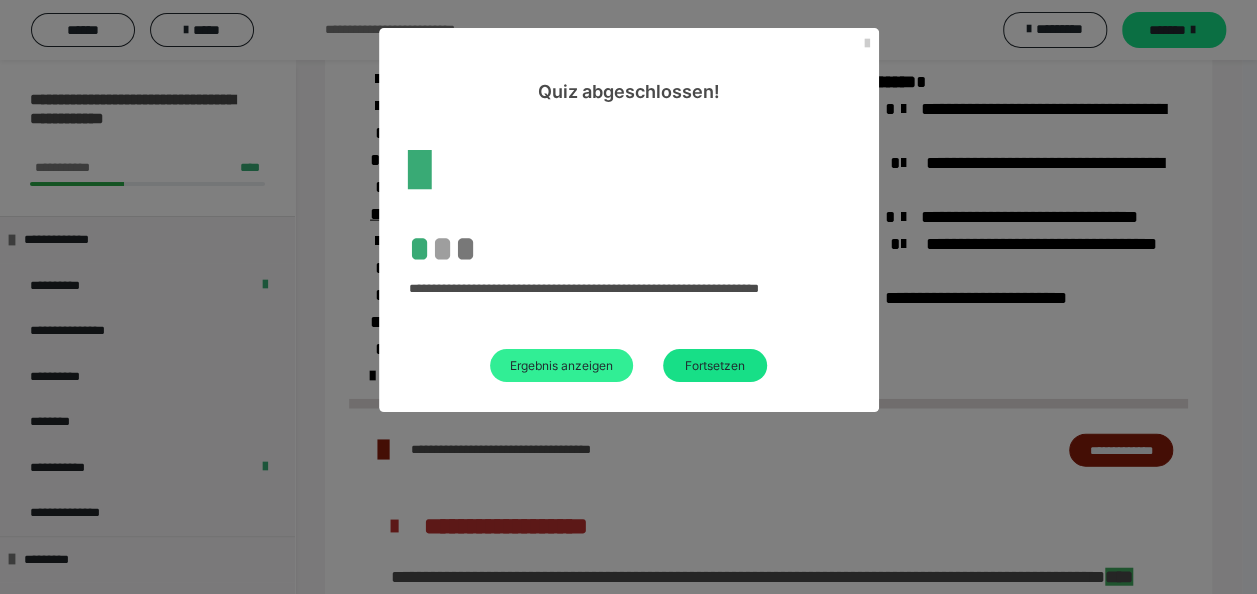 click on "Ergebnis anzeigen" at bounding box center [561, 365] 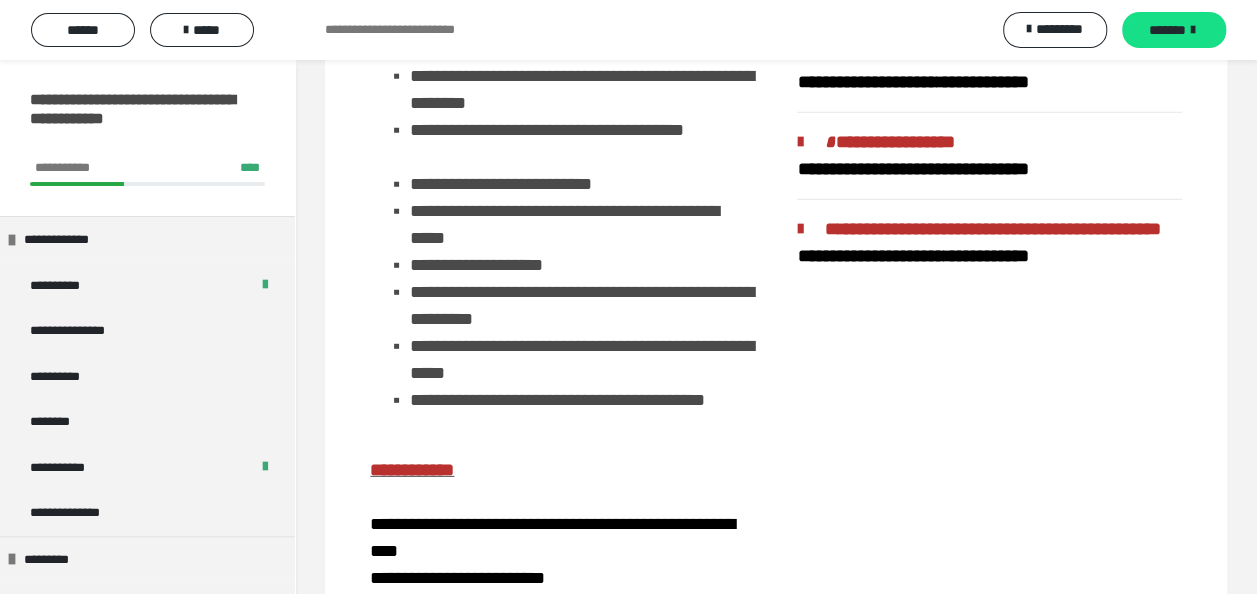 scroll, scrollTop: 2300, scrollLeft: 0, axis: vertical 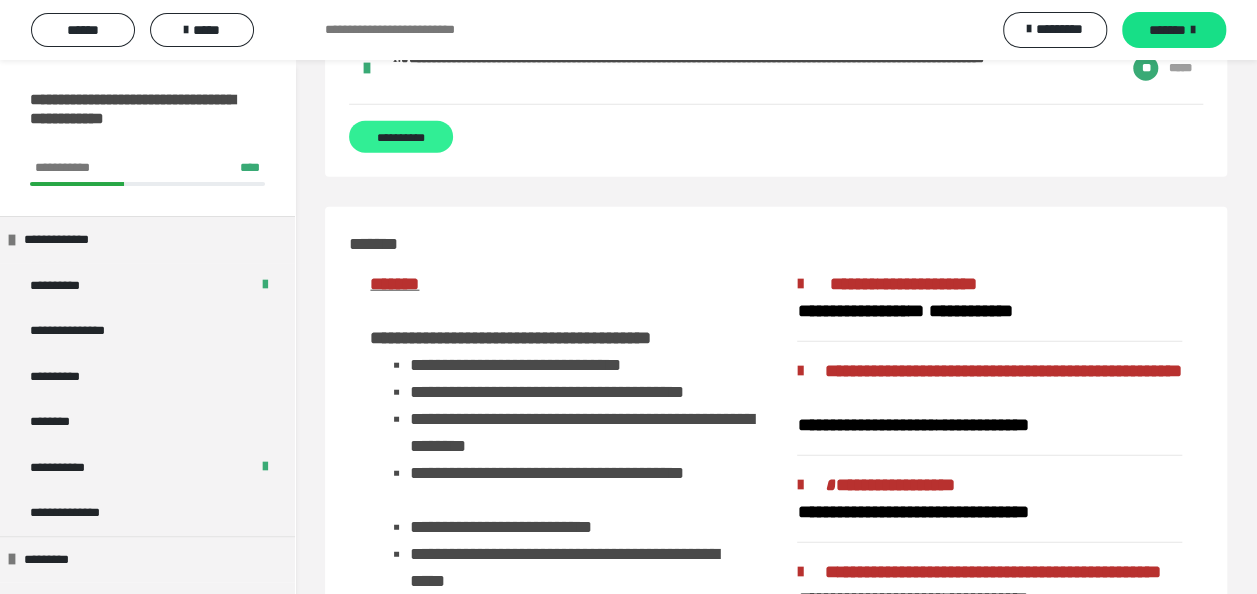 click on "**********" at bounding box center (401, 137) 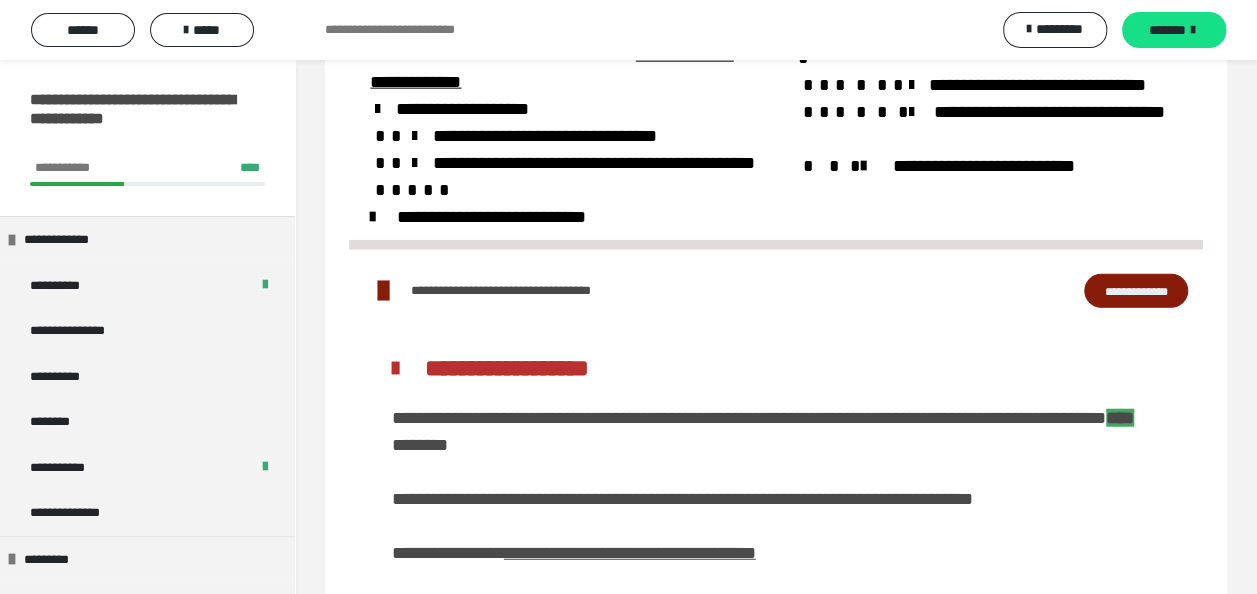 scroll, scrollTop: 197, scrollLeft: 0, axis: vertical 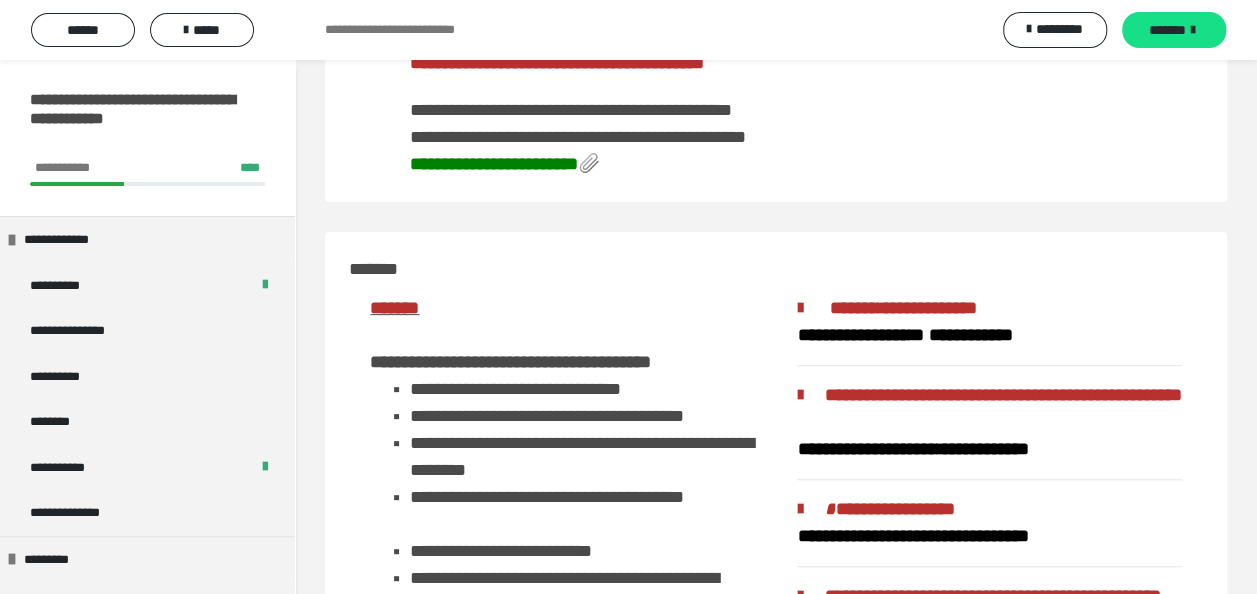 click on "**********" at bounding box center (505, 164) 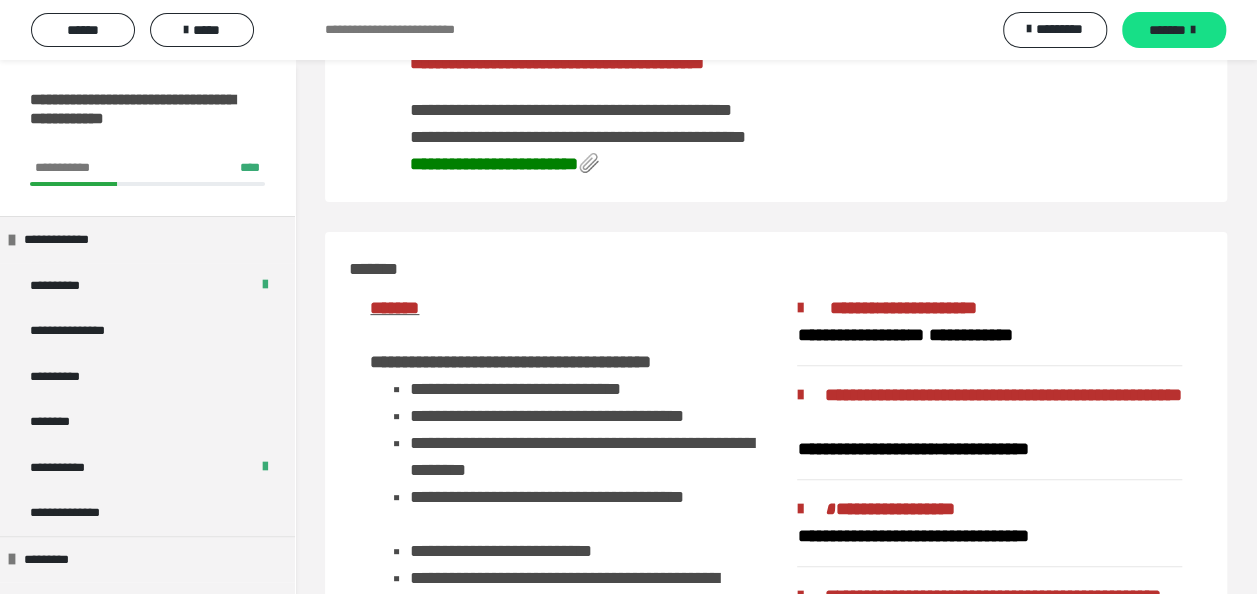 scroll, scrollTop: 0, scrollLeft: 0, axis: both 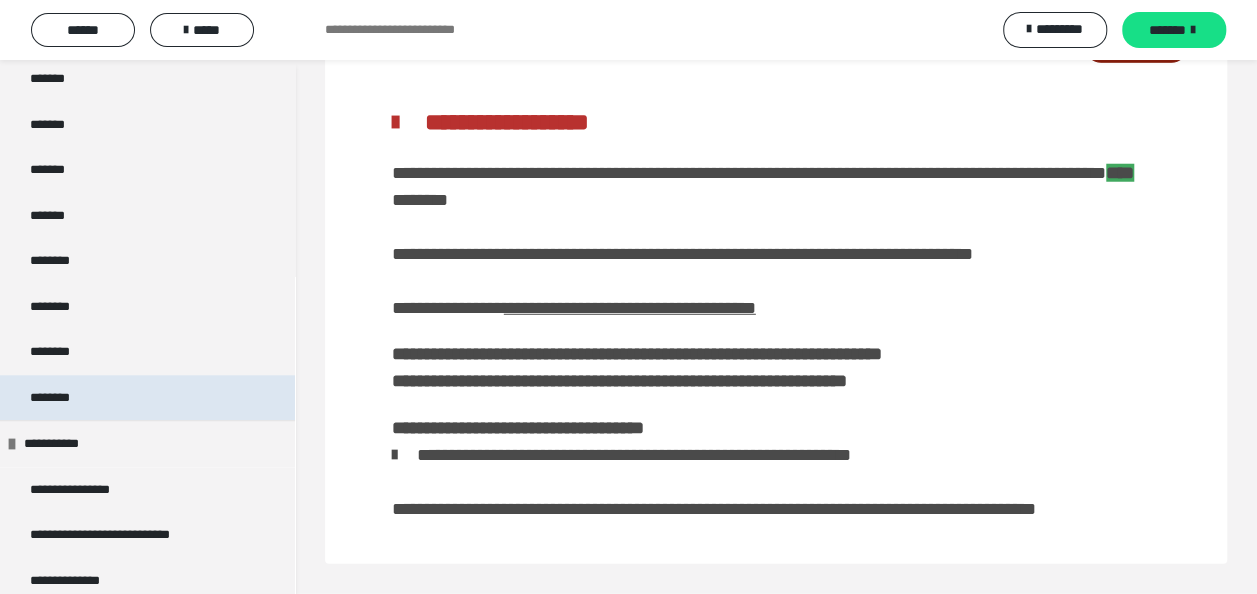 click on "********" at bounding box center (147, 398) 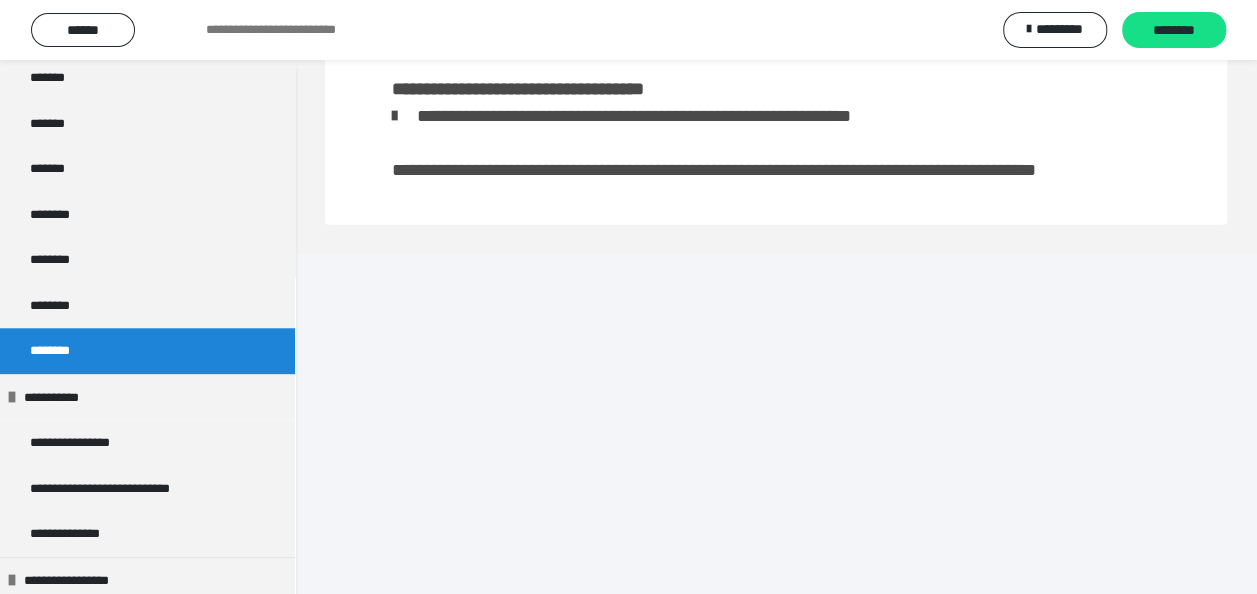scroll, scrollTop: 2233, scrollLeft: 0, axis: vertical 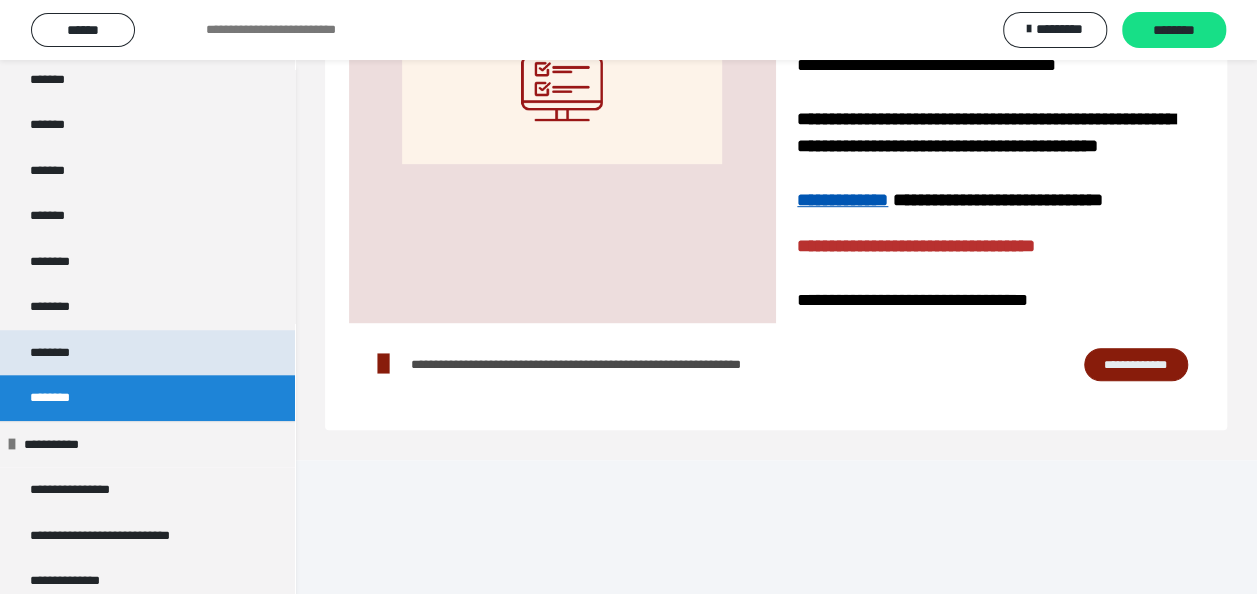 click on "********" at bounding box center (64, 353) 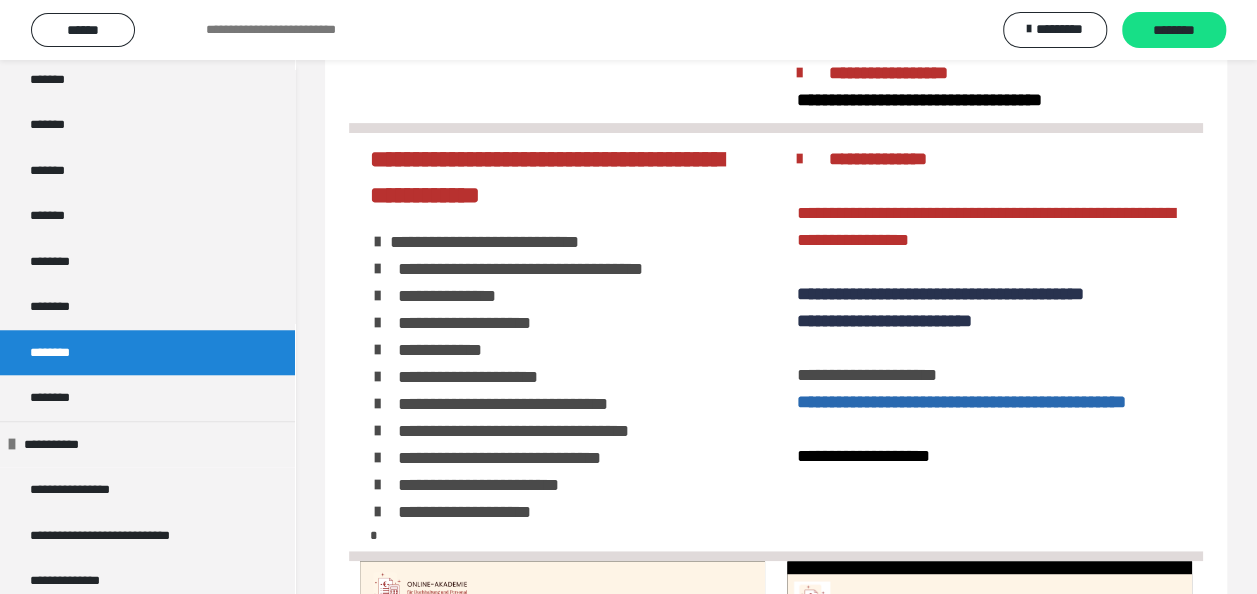scroll, scrollTop: 256, scrollLeft: 0, axis: vertical 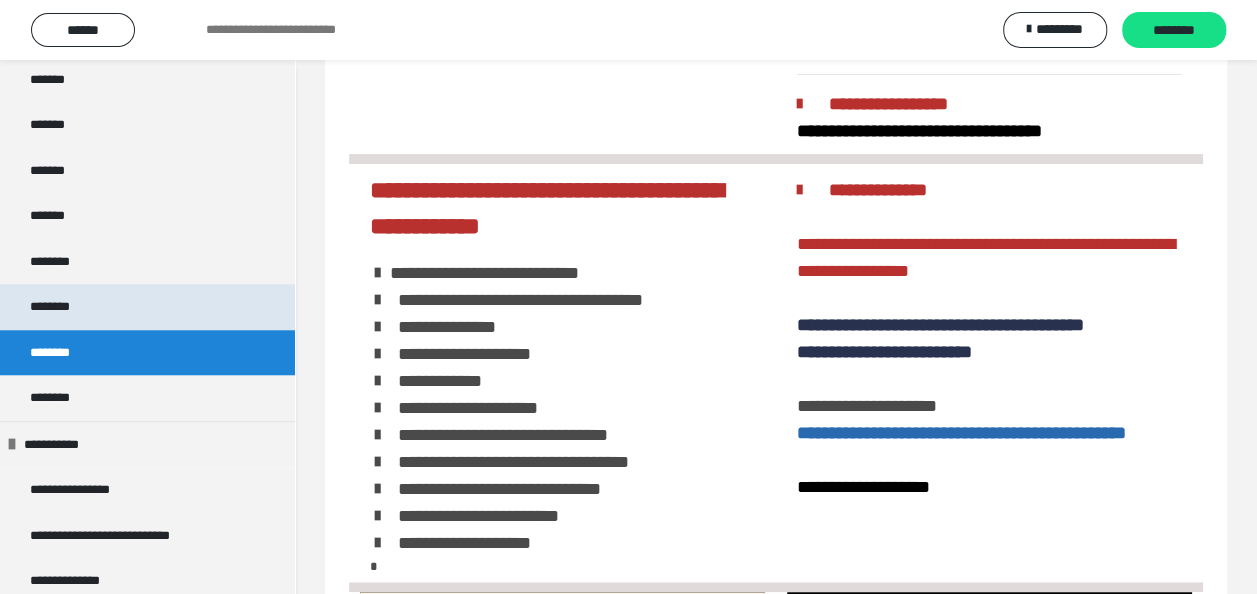 click on "********" at bounding box center (63, 307) 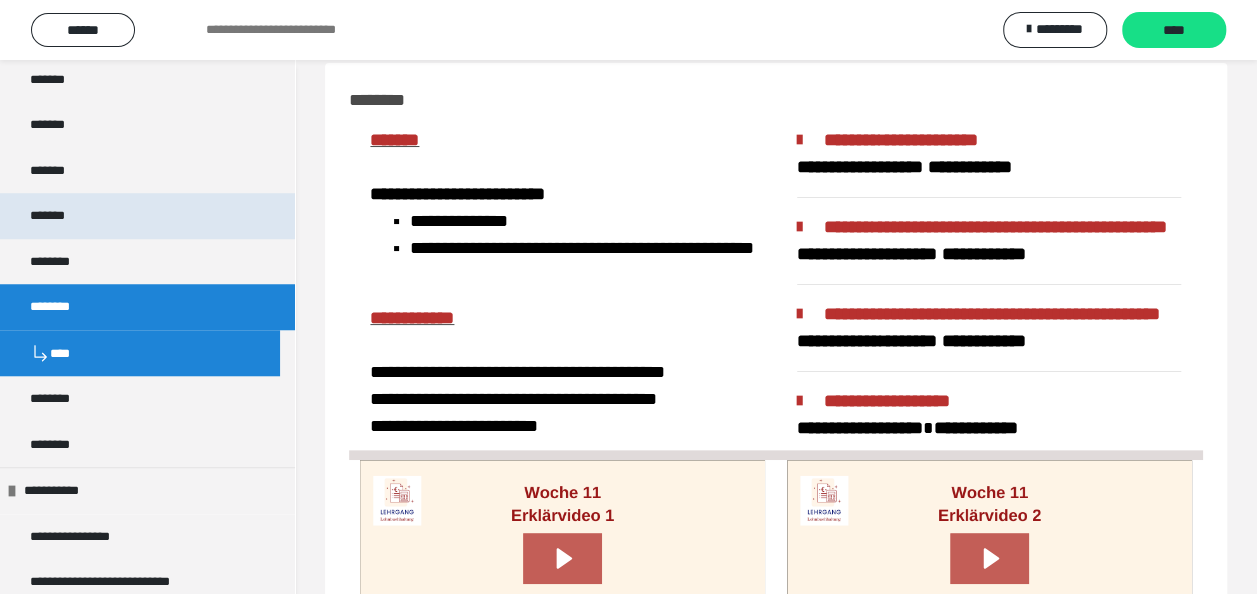 scroll, scrollTop: 0, scrollLeft: 0, axis: both 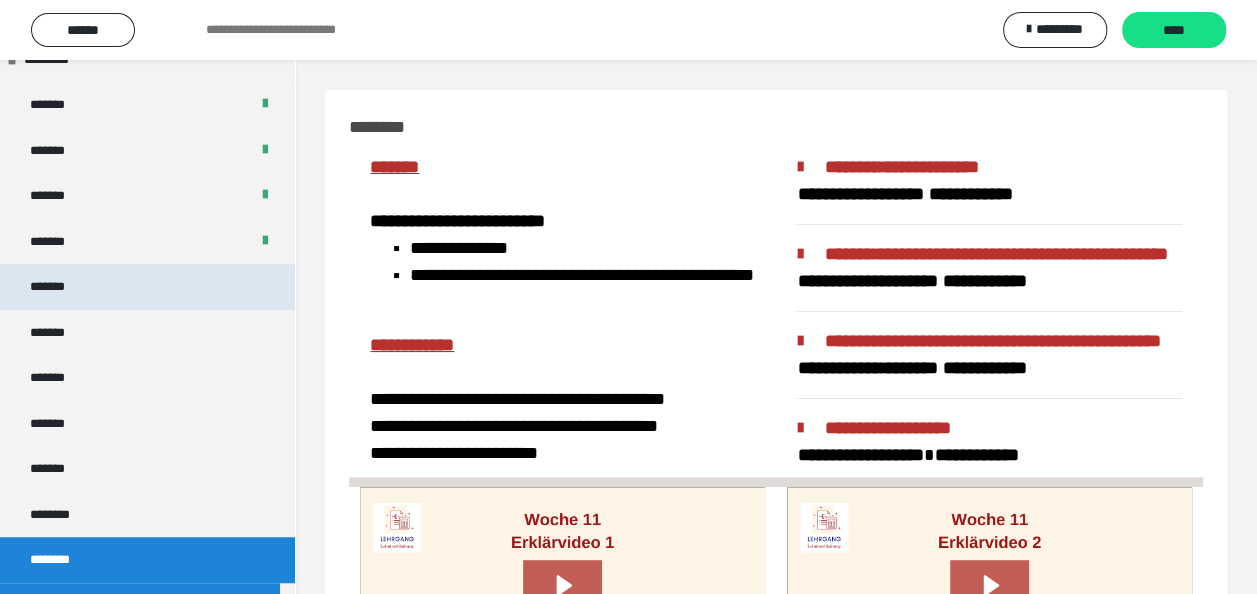 click on "*******" at bounding box center [62, 287] 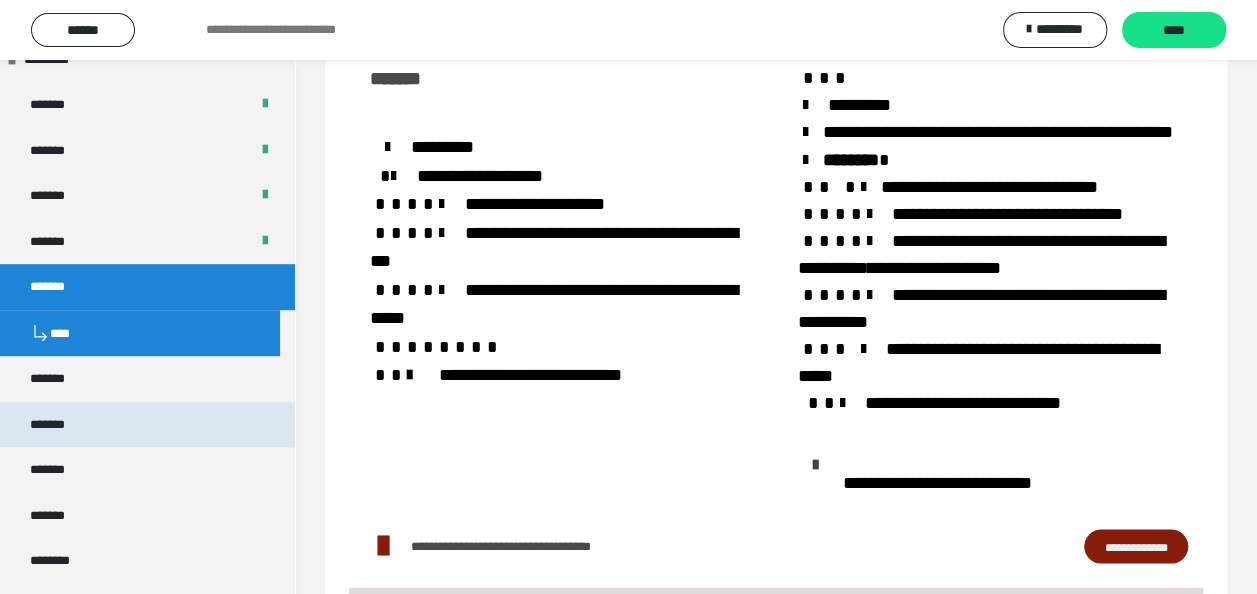 scroll, scrollTop: 1700, scrollLeft: 0, axis: vertical 